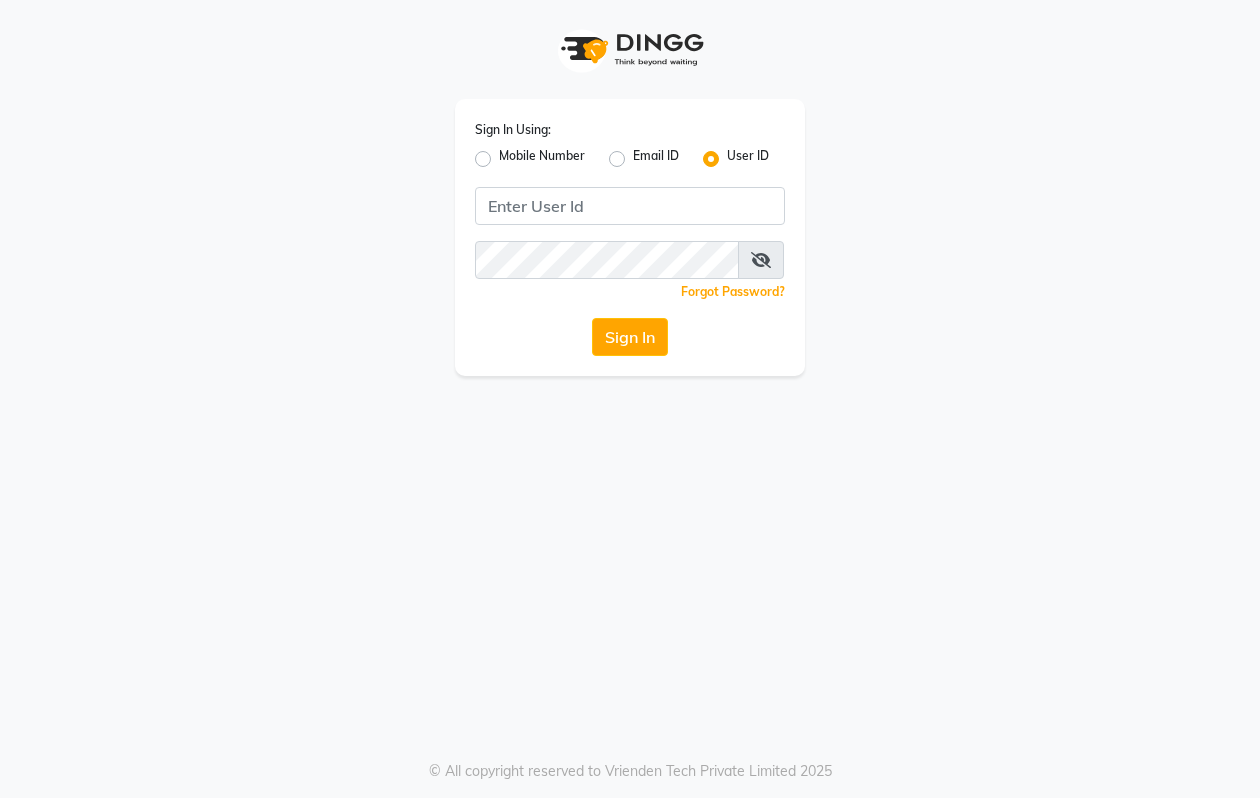 scroll, scrollTop: 0, scrollLeft: 0, axis: both 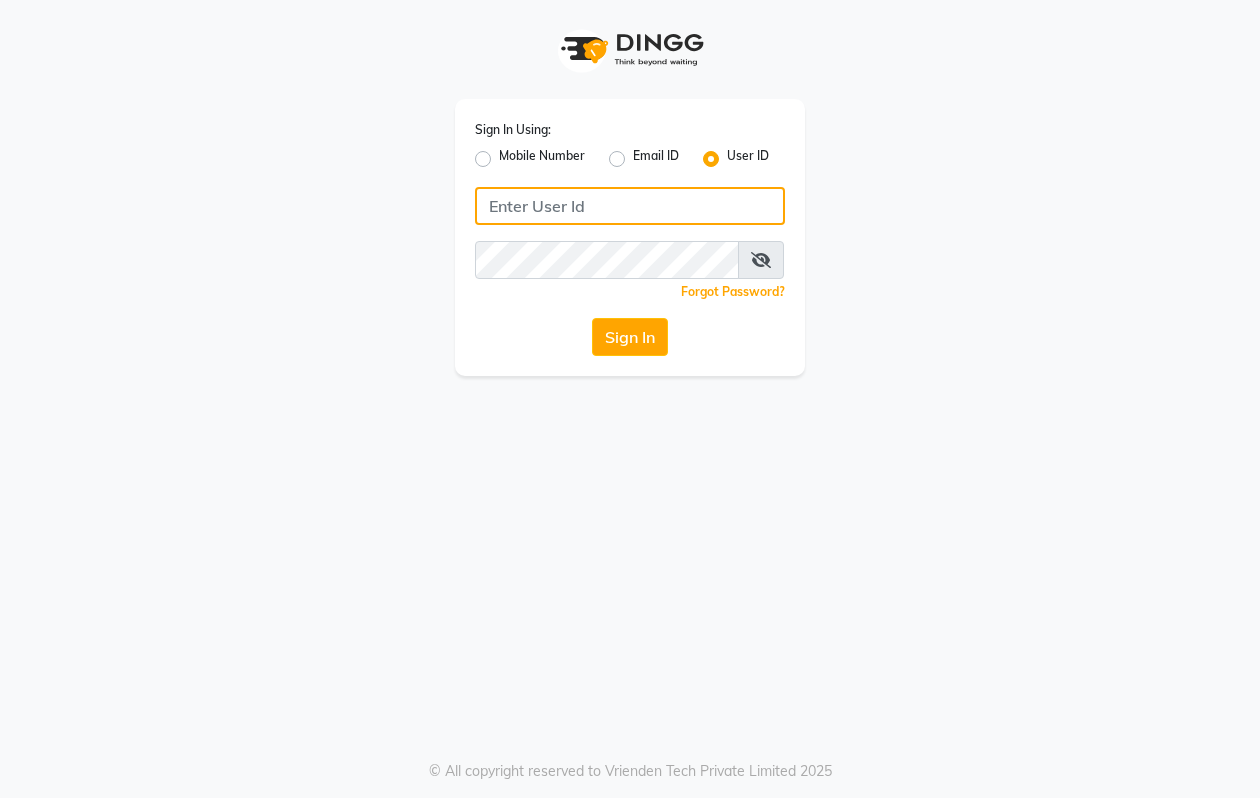 click 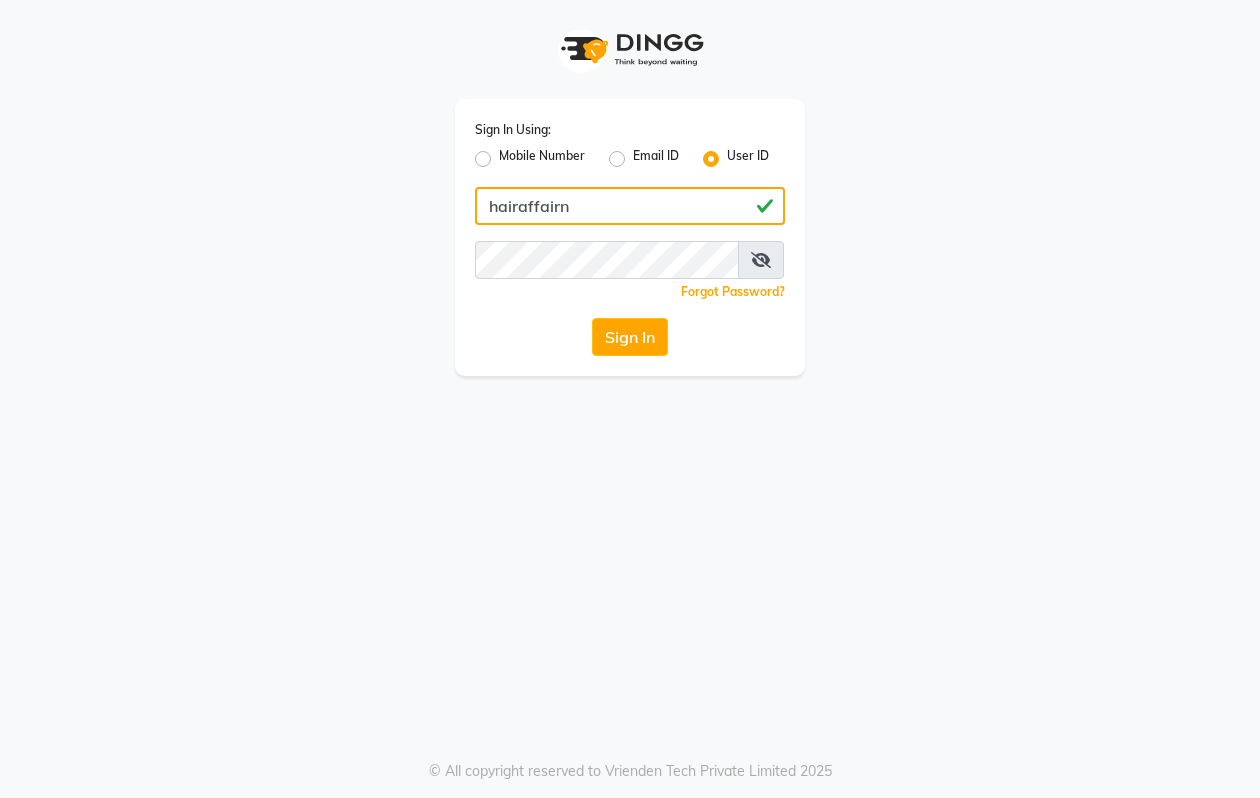 type on "hairaffairn" 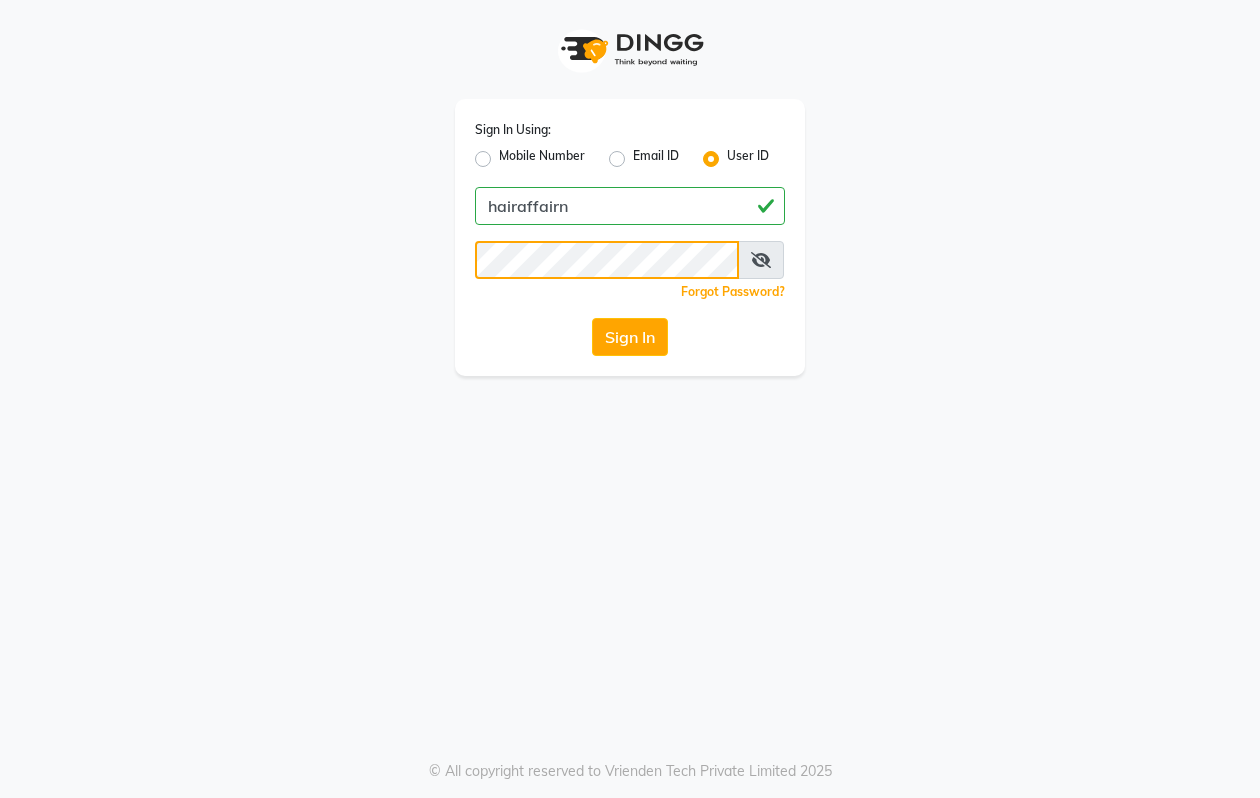click on "Sign In" 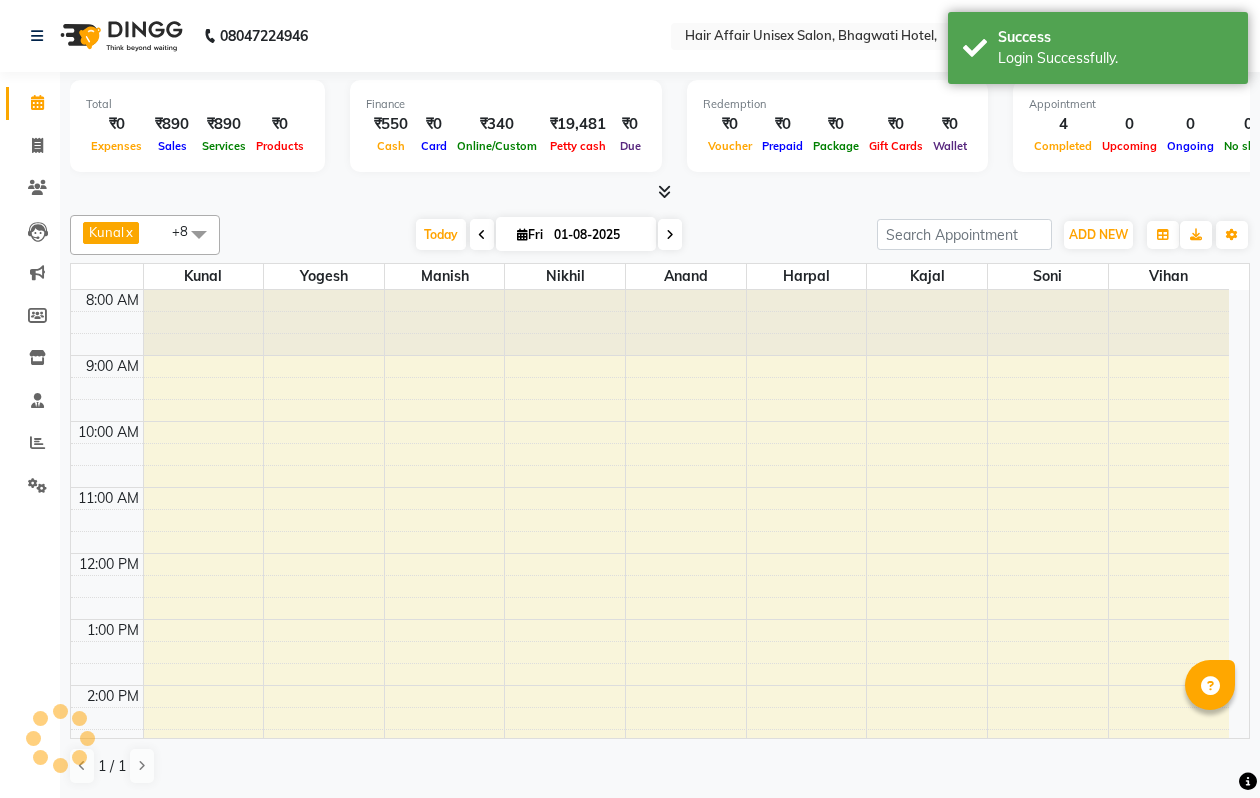 scroll, scrollTop: 0, scrollLeft: 0, axis: both 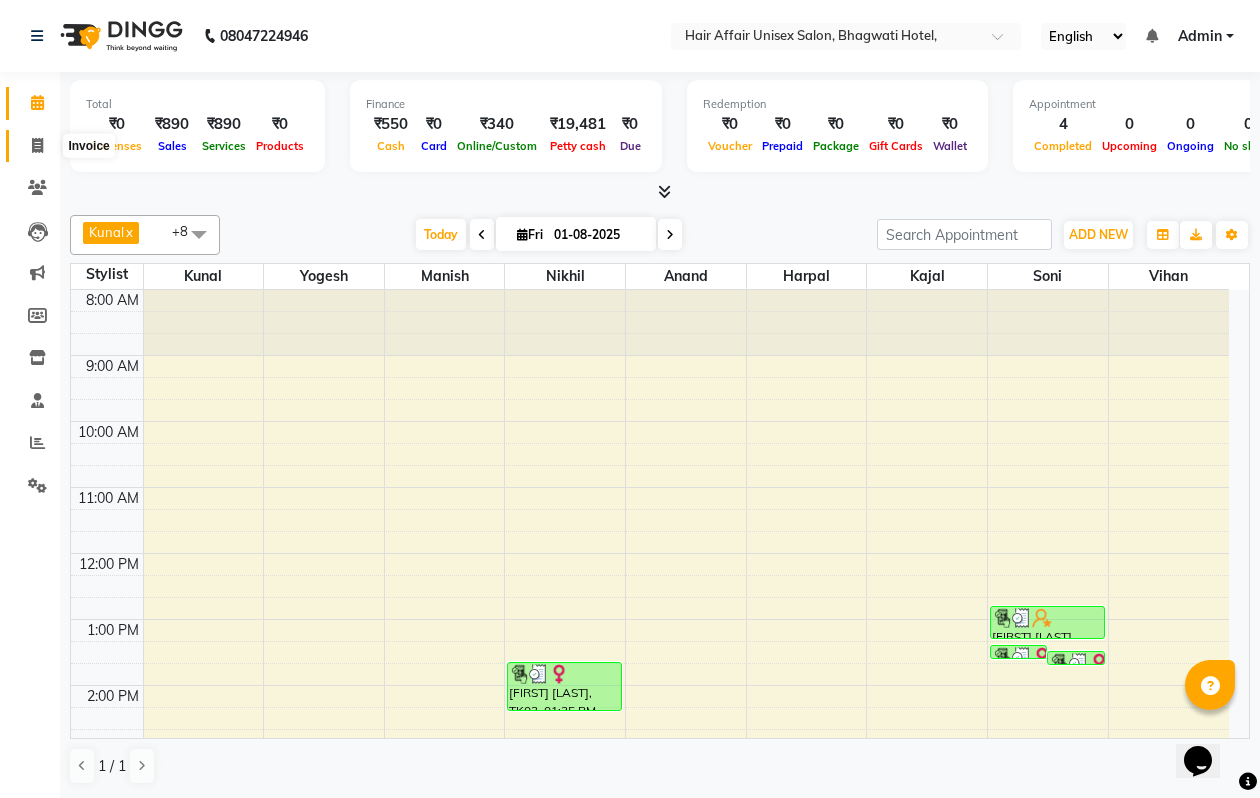 click 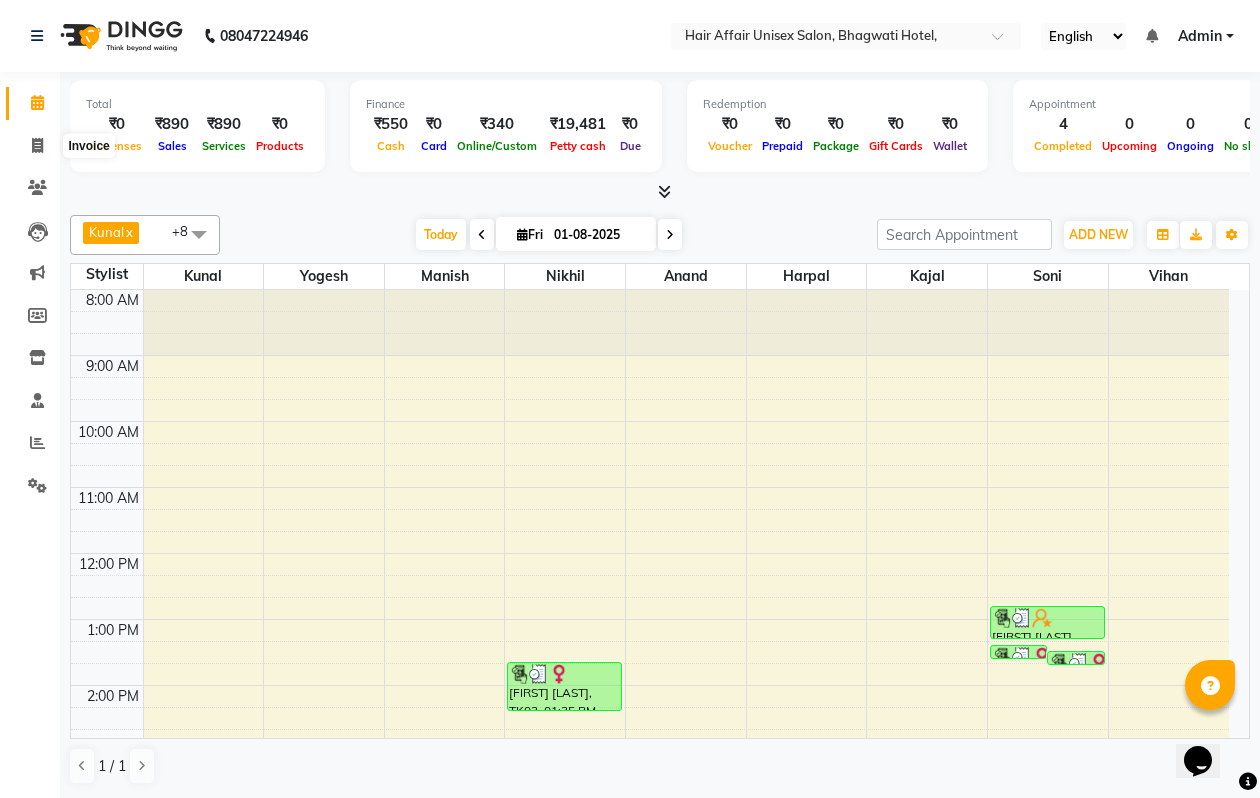 select on "6225" 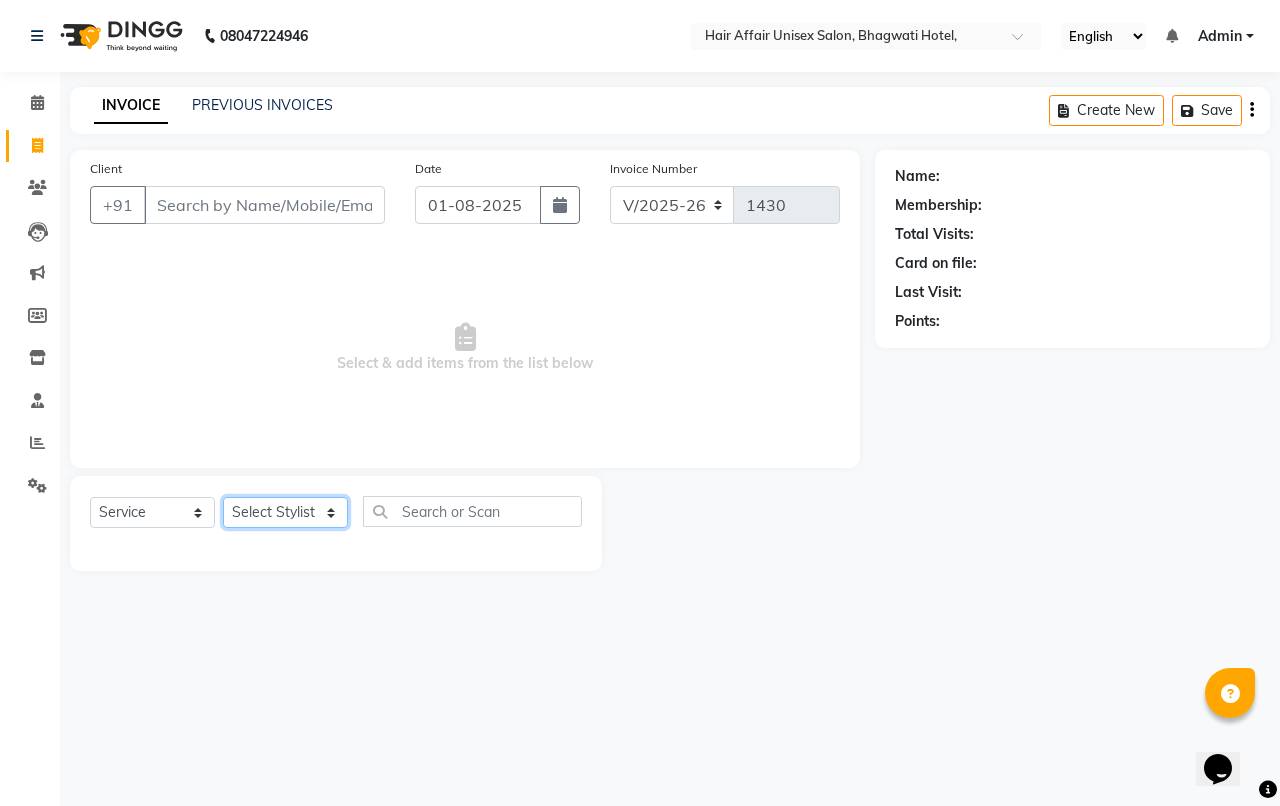 click on "Select Stylist Anand harpal kajal Kunal Manish Nikhil soni Vihan yogesh" 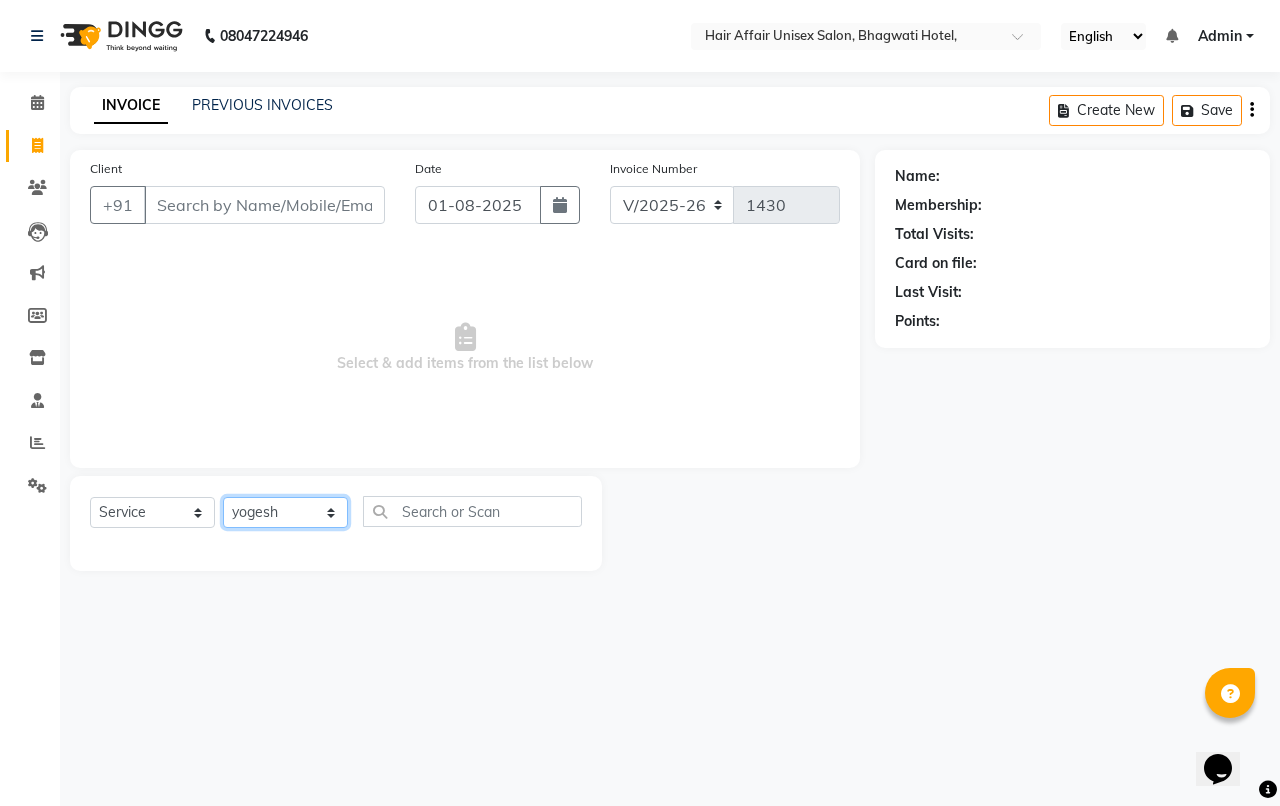 click on "Select Stylist Anand harpal kajal Kunal Manish Nikhil soni Vihan yogesh" 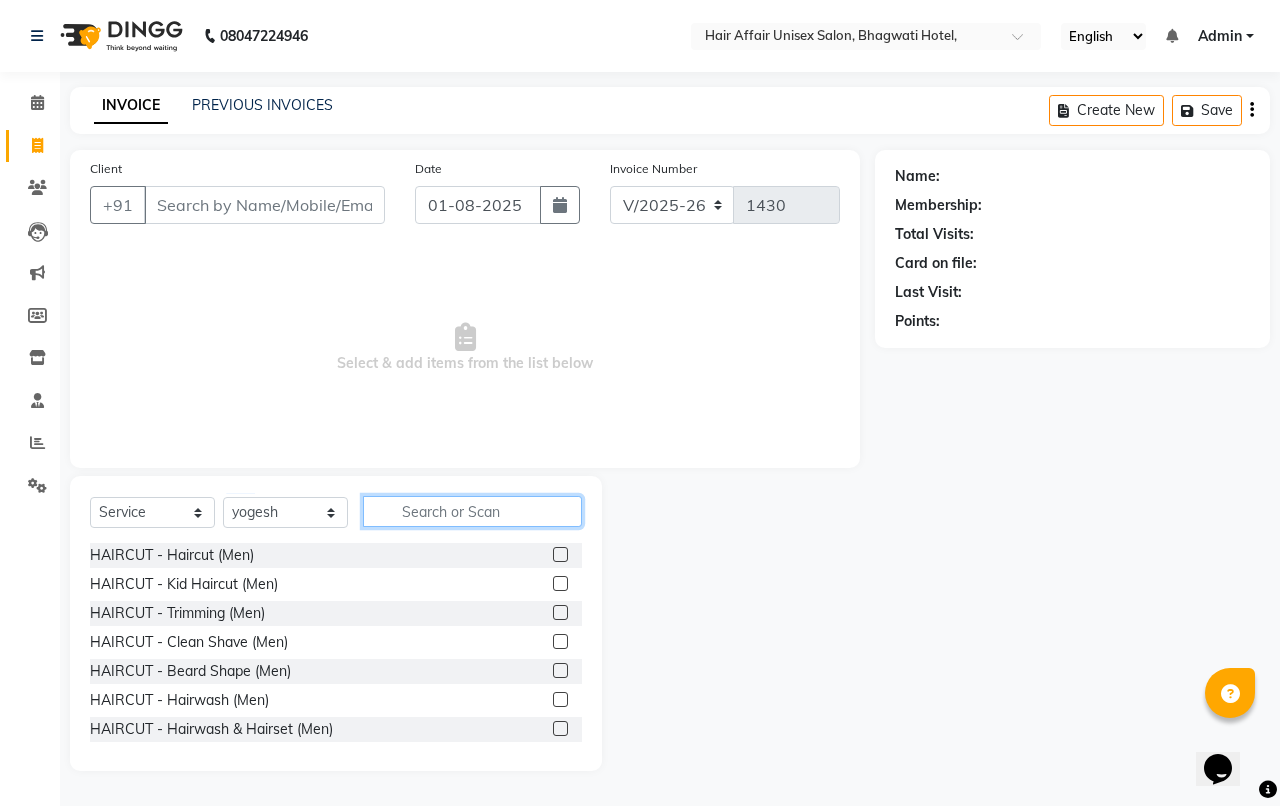 click 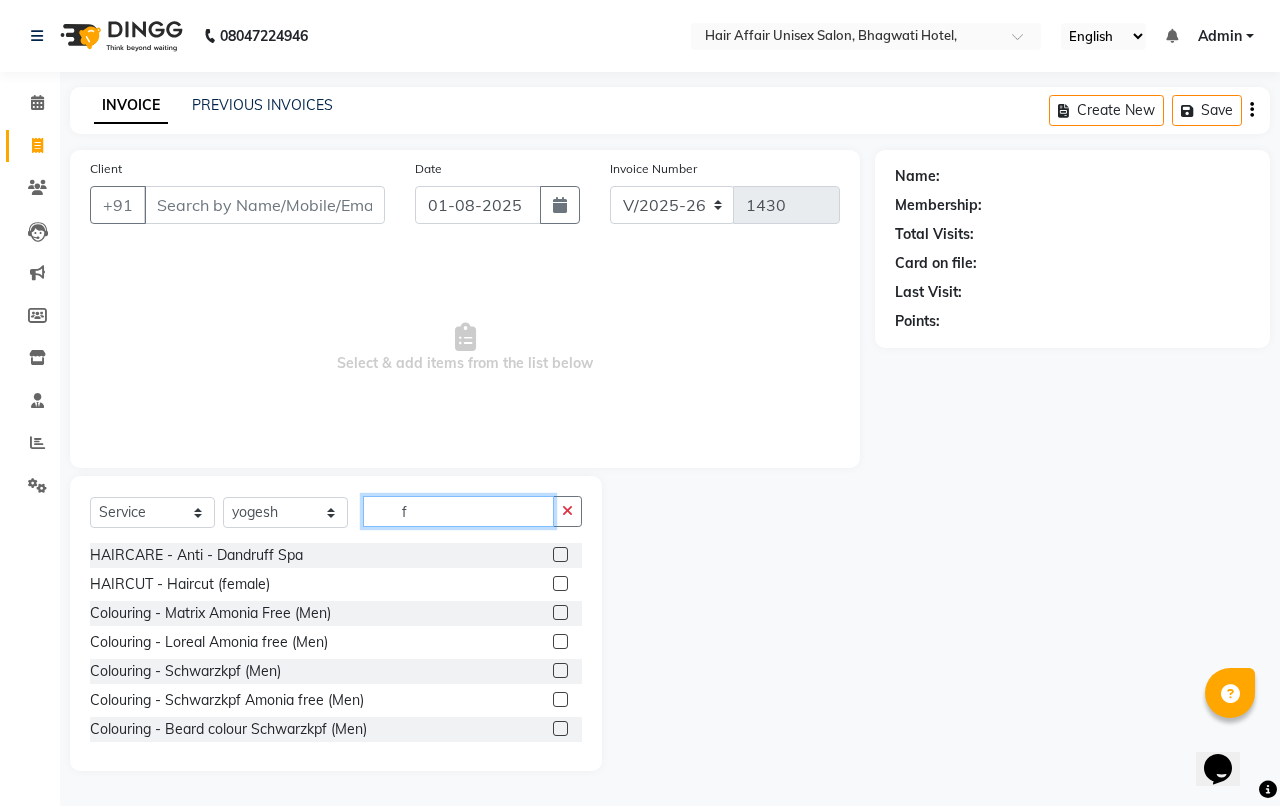 type on "f" 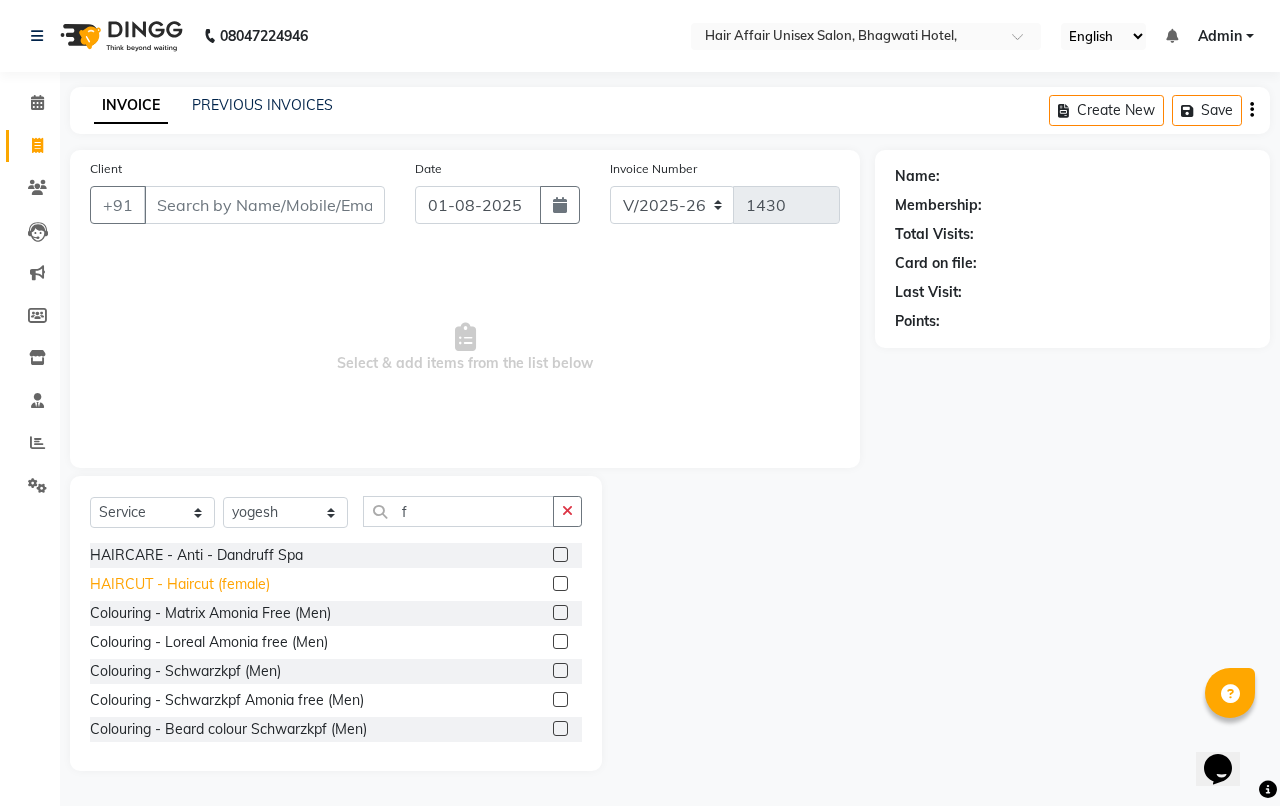 drag, startPoint x: 455, startPoint y: 515, endPoint x: 215, endPoint y: 582, distance: 249.17665 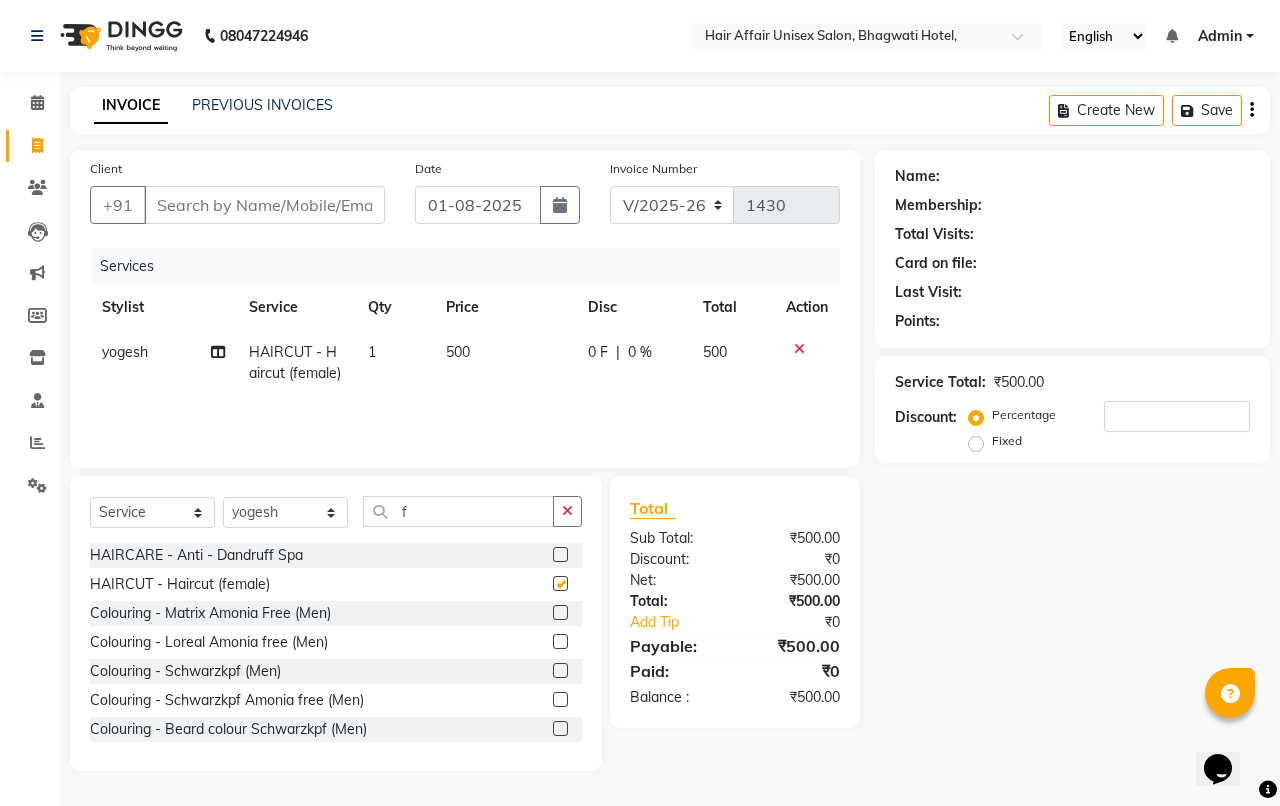 checkbox on "false" 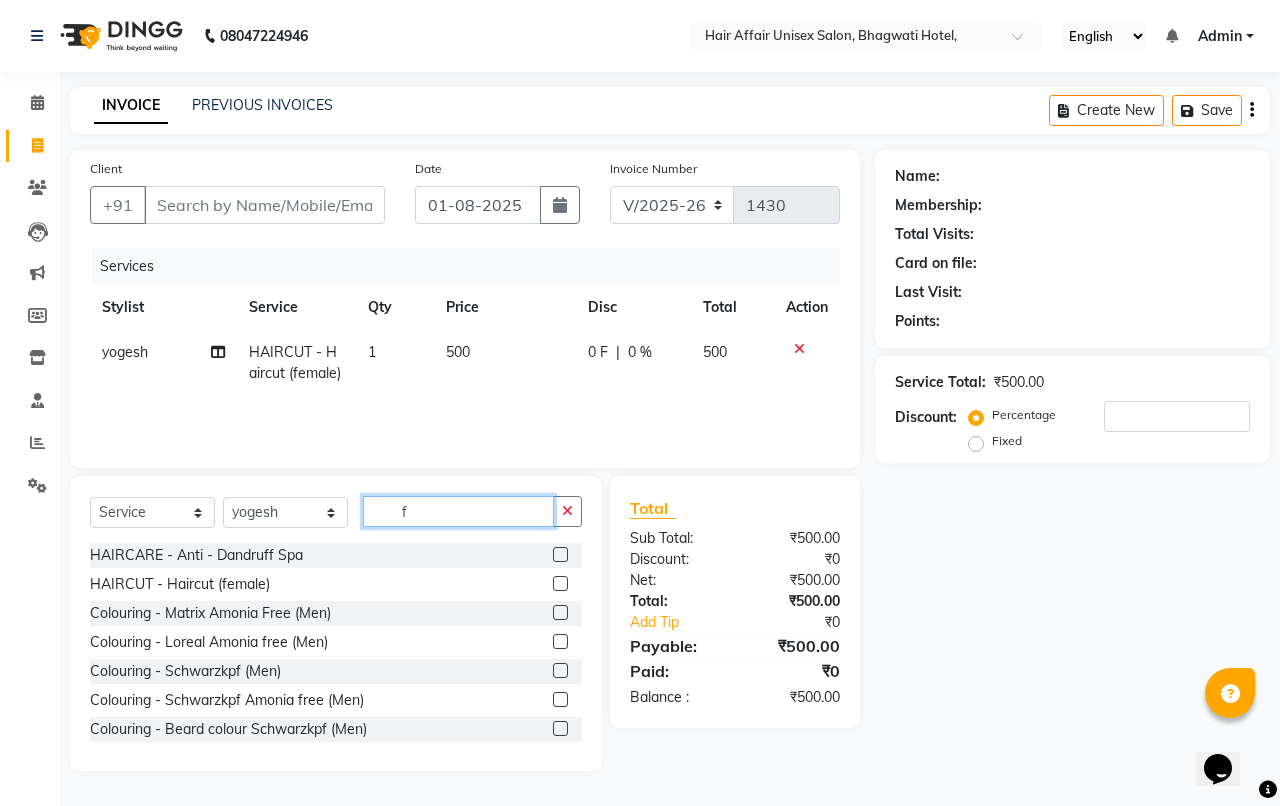click on "f" 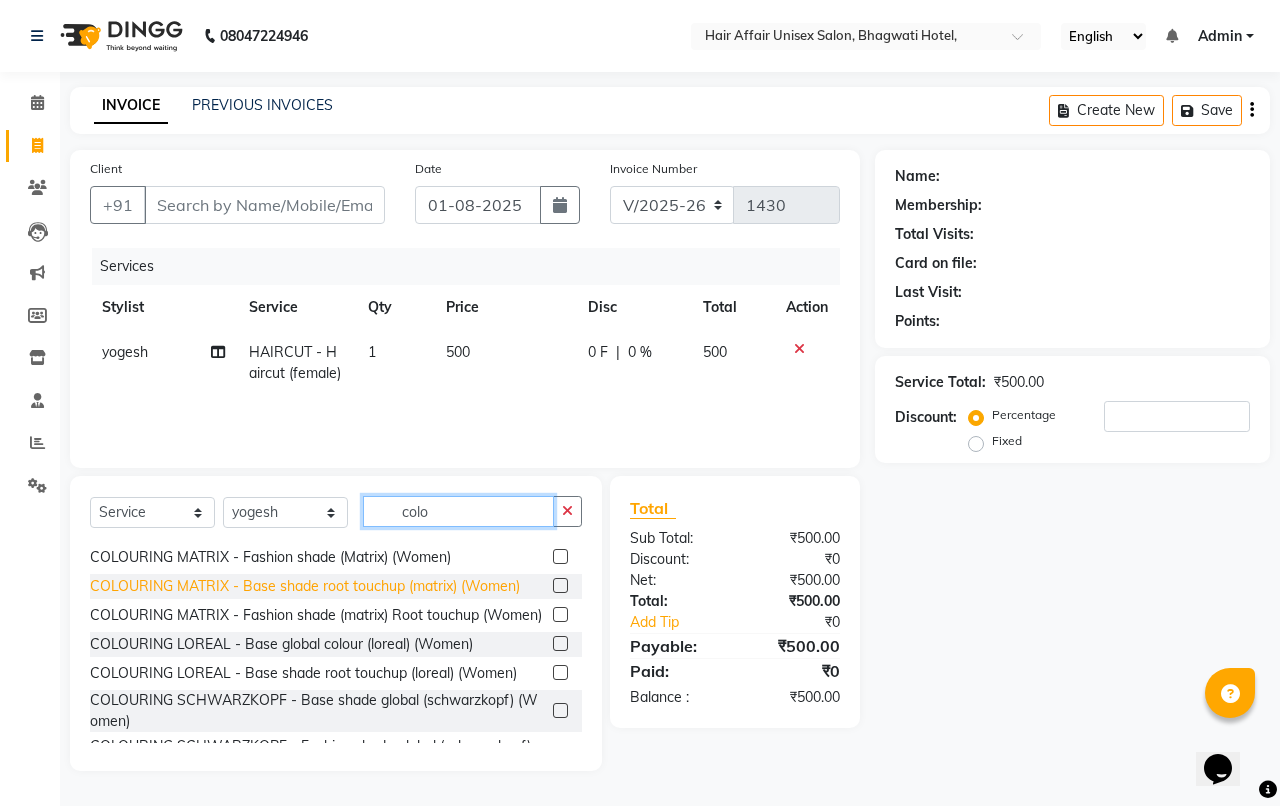 scroll, scrollTop: 250, scrollLeft: 0, axis: vertical 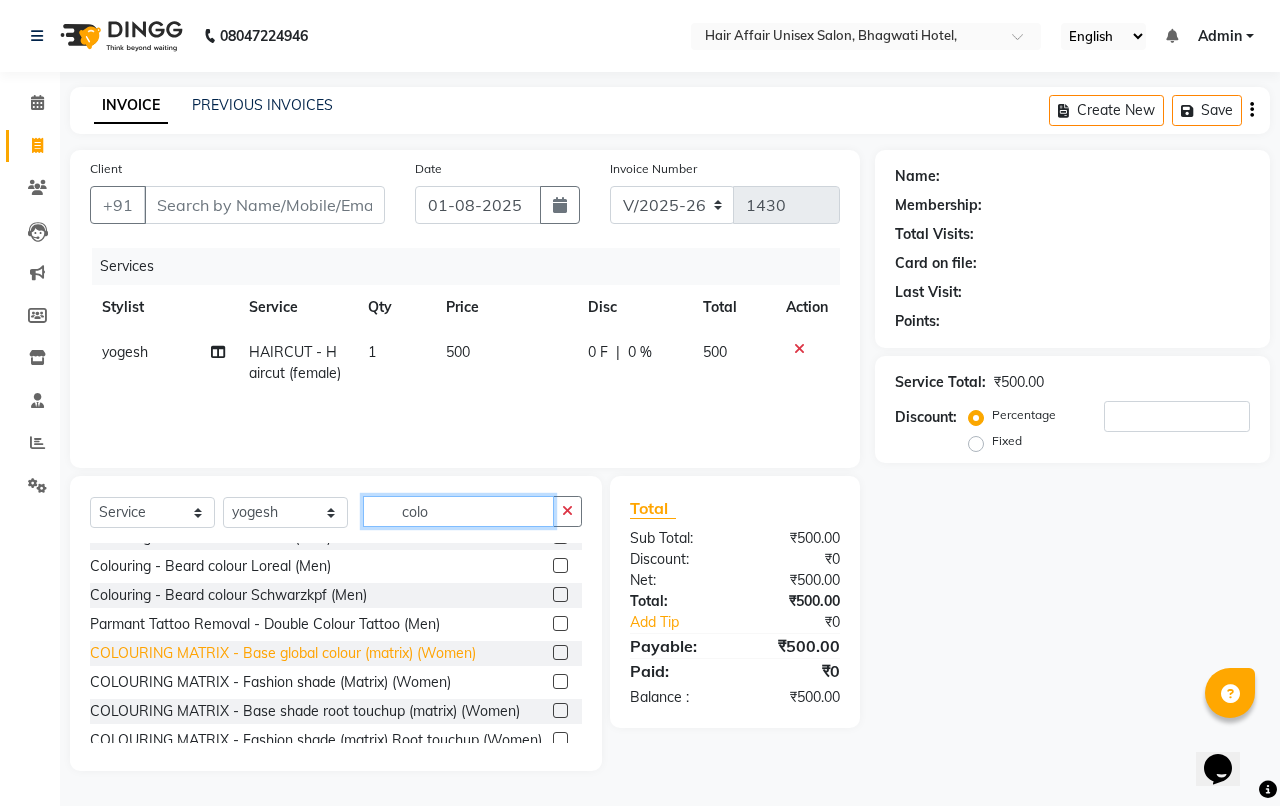 type on "colo" 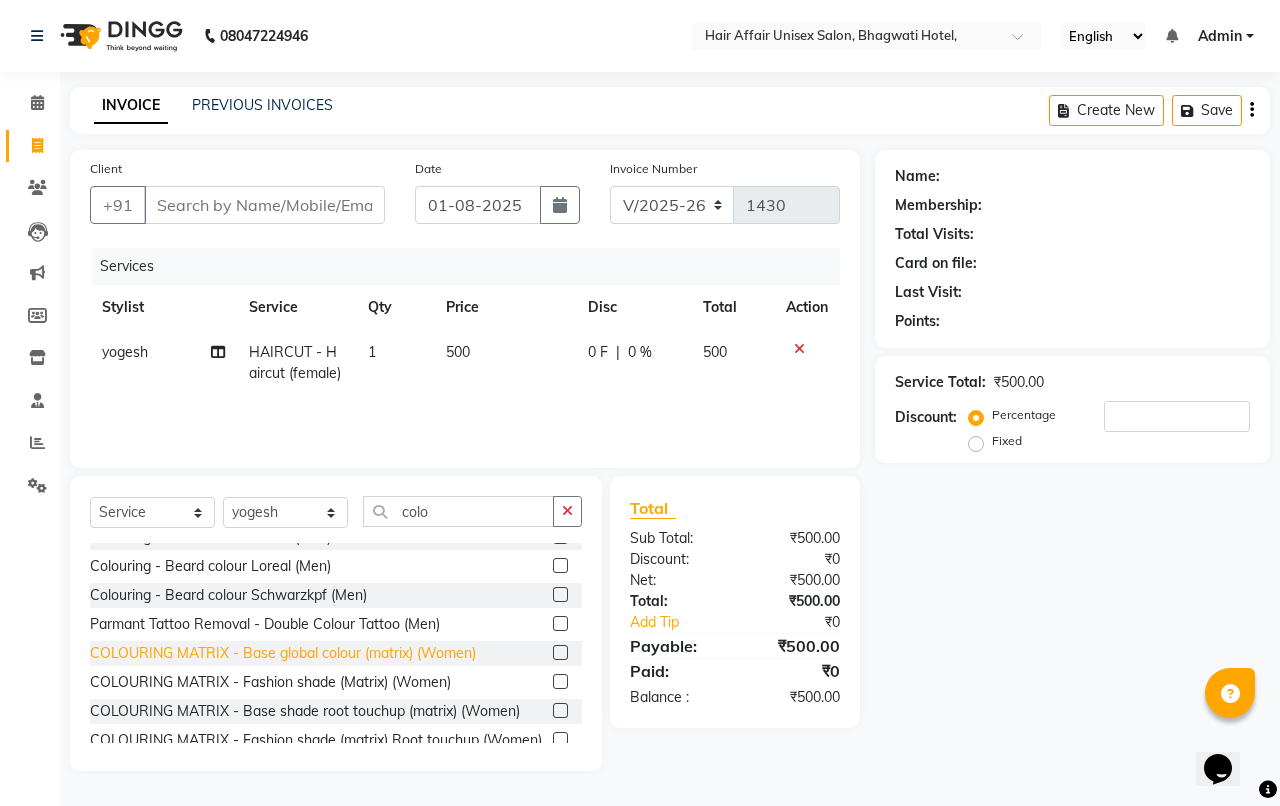 click on "COLOURING MATRIX - Base global colour (matrix)  (Women)" 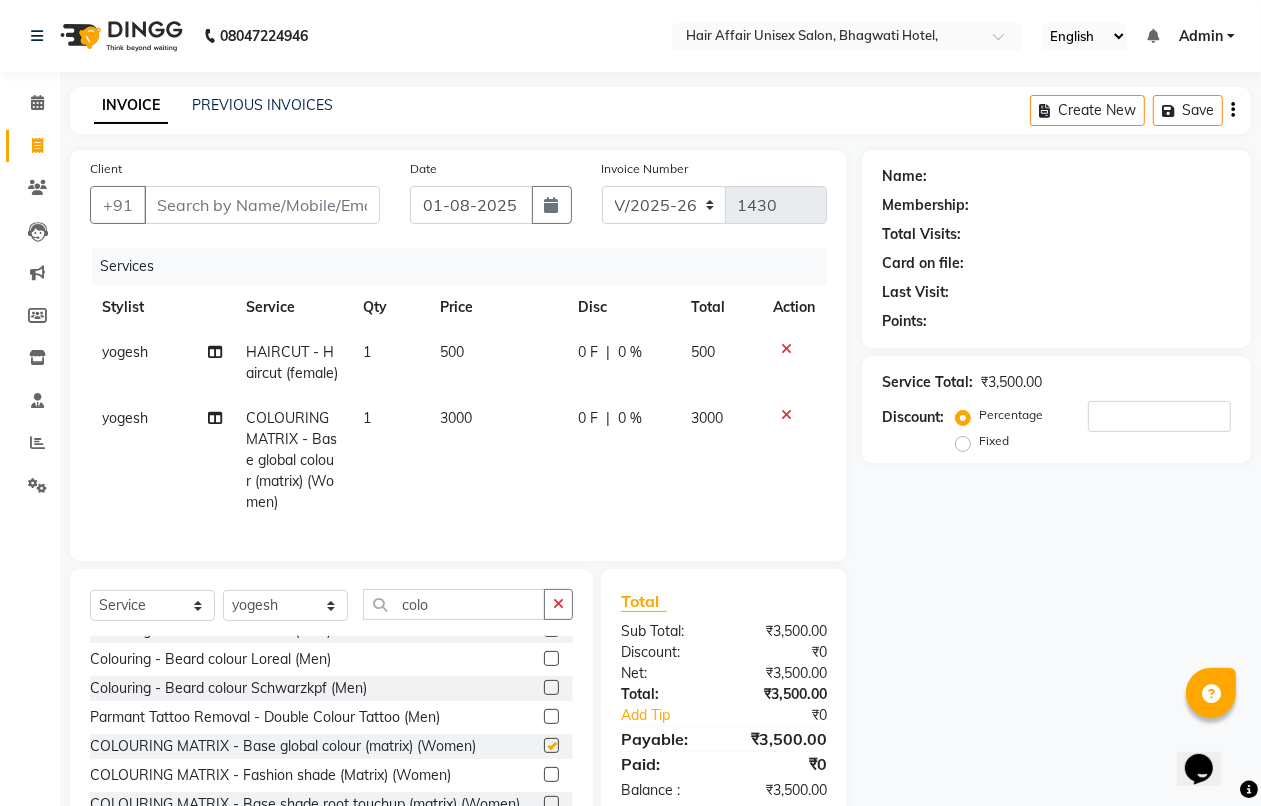 checkbox on "false" 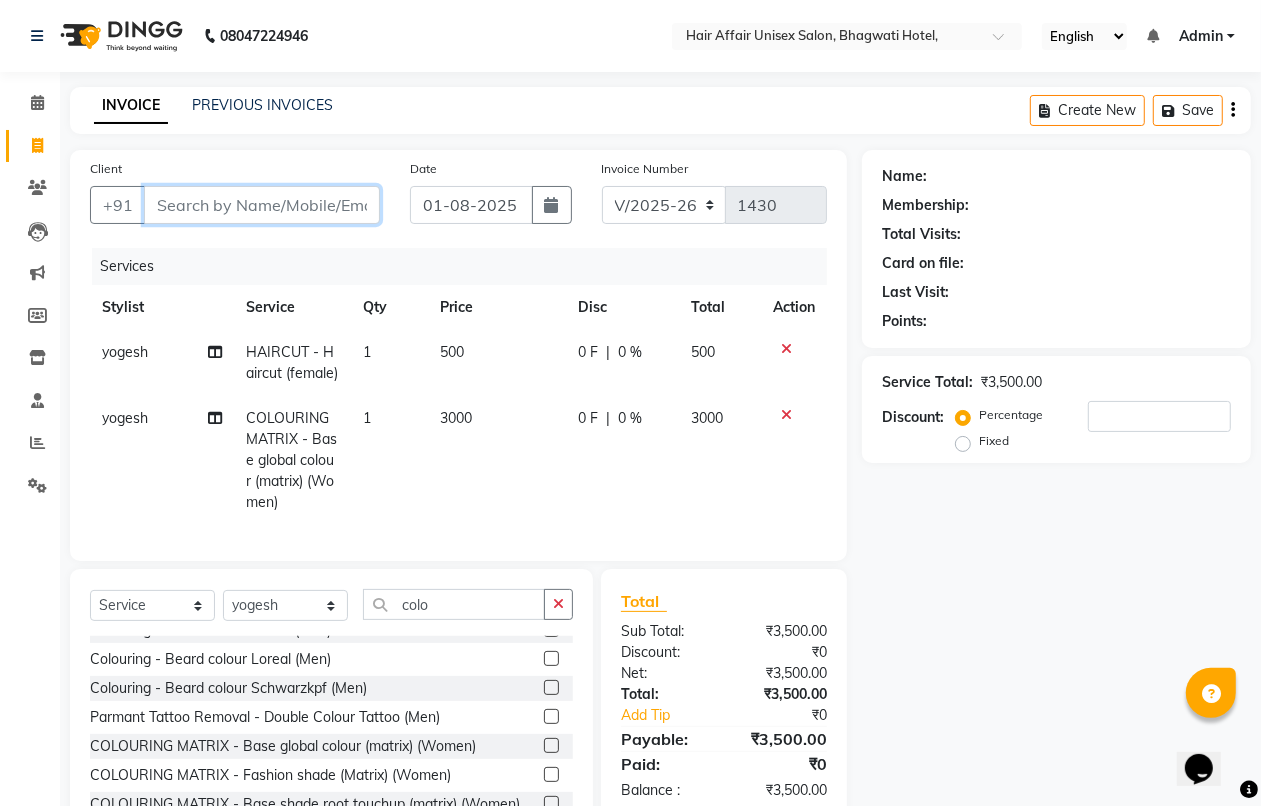 click on "Client" at bounding box center [262, 205] 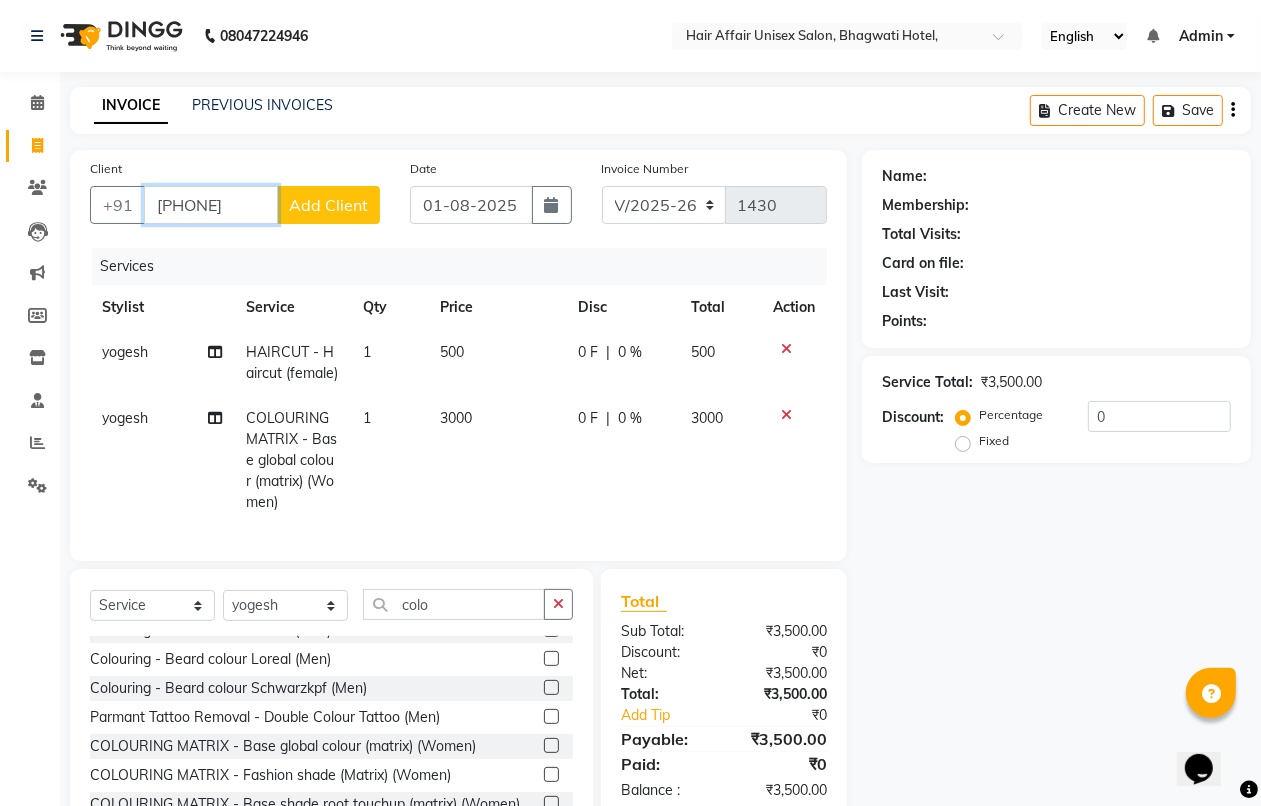 type on "[PHONE]" 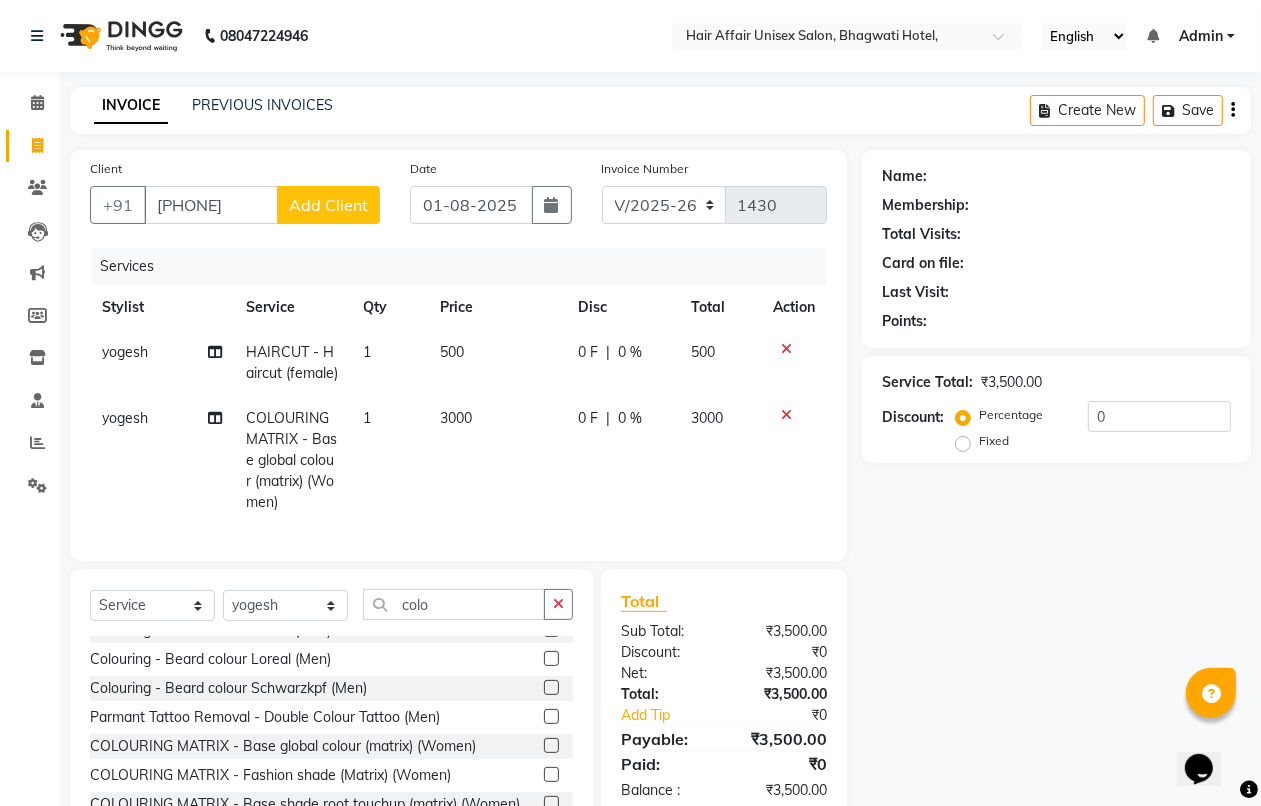 click on "Add Client" 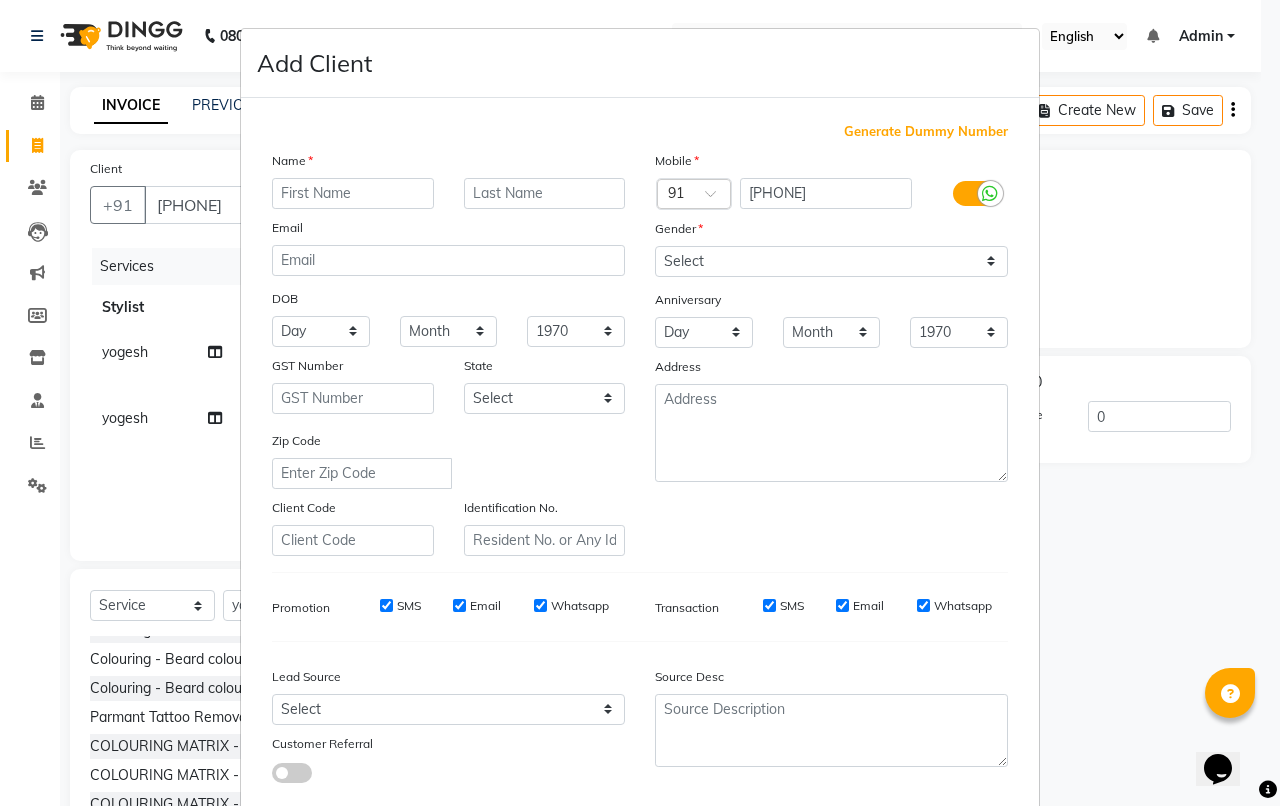 click at bounding box center (353, 193) 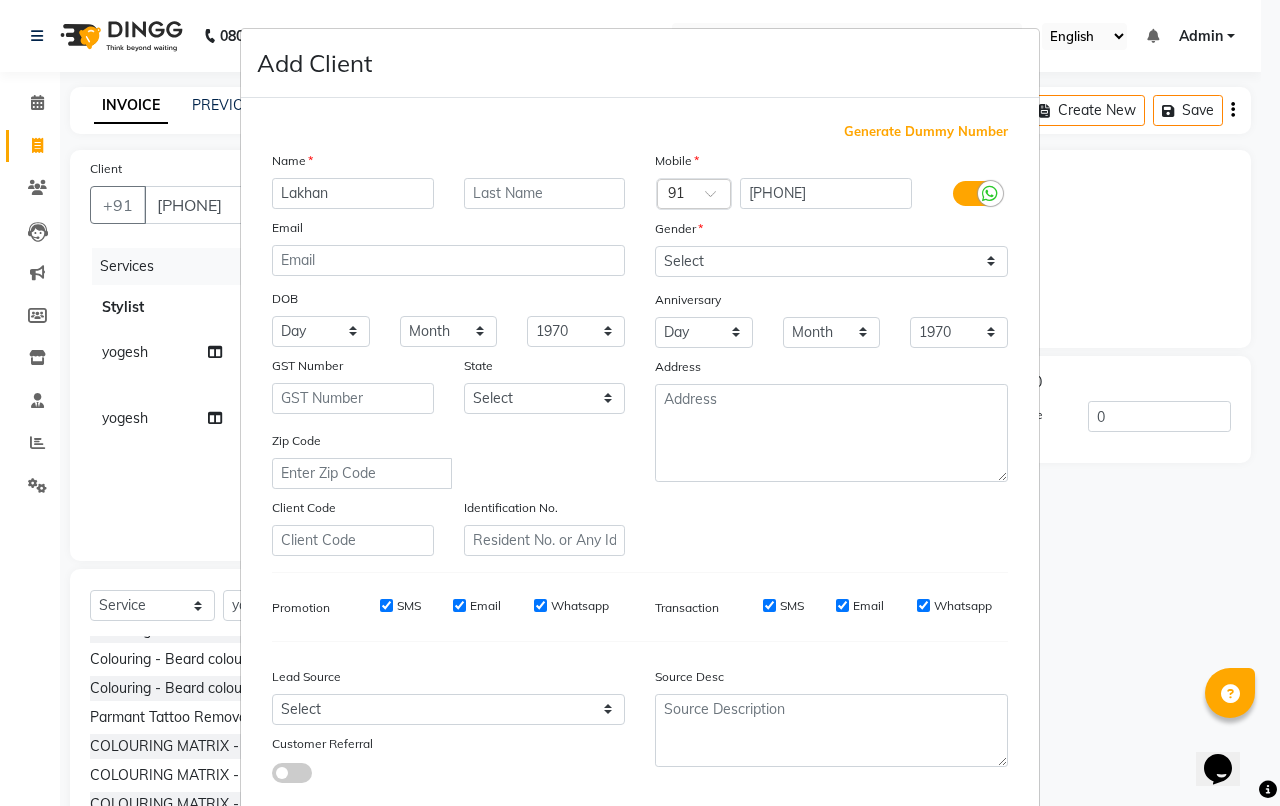 type on "Lakhan" 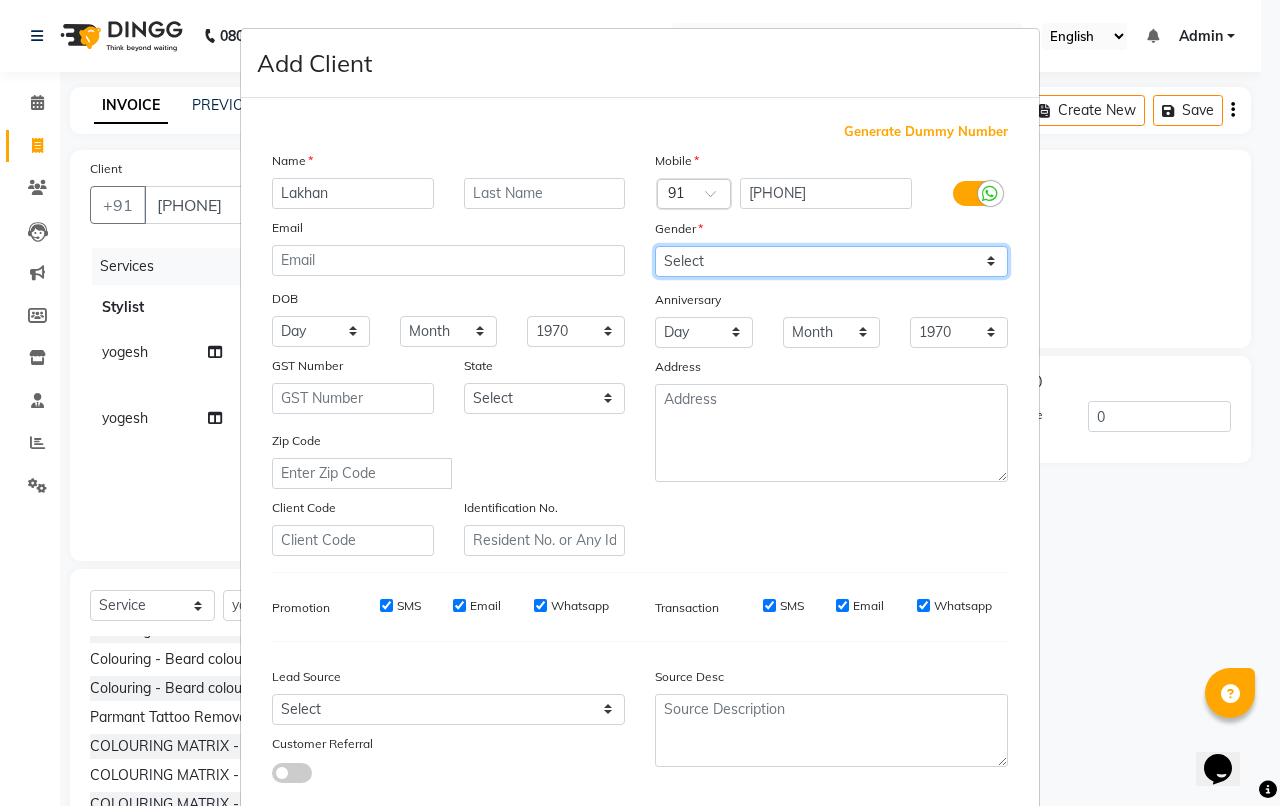 click on "Select Male Female Other Prefer Not To Say" at bounding box center [831, 261] 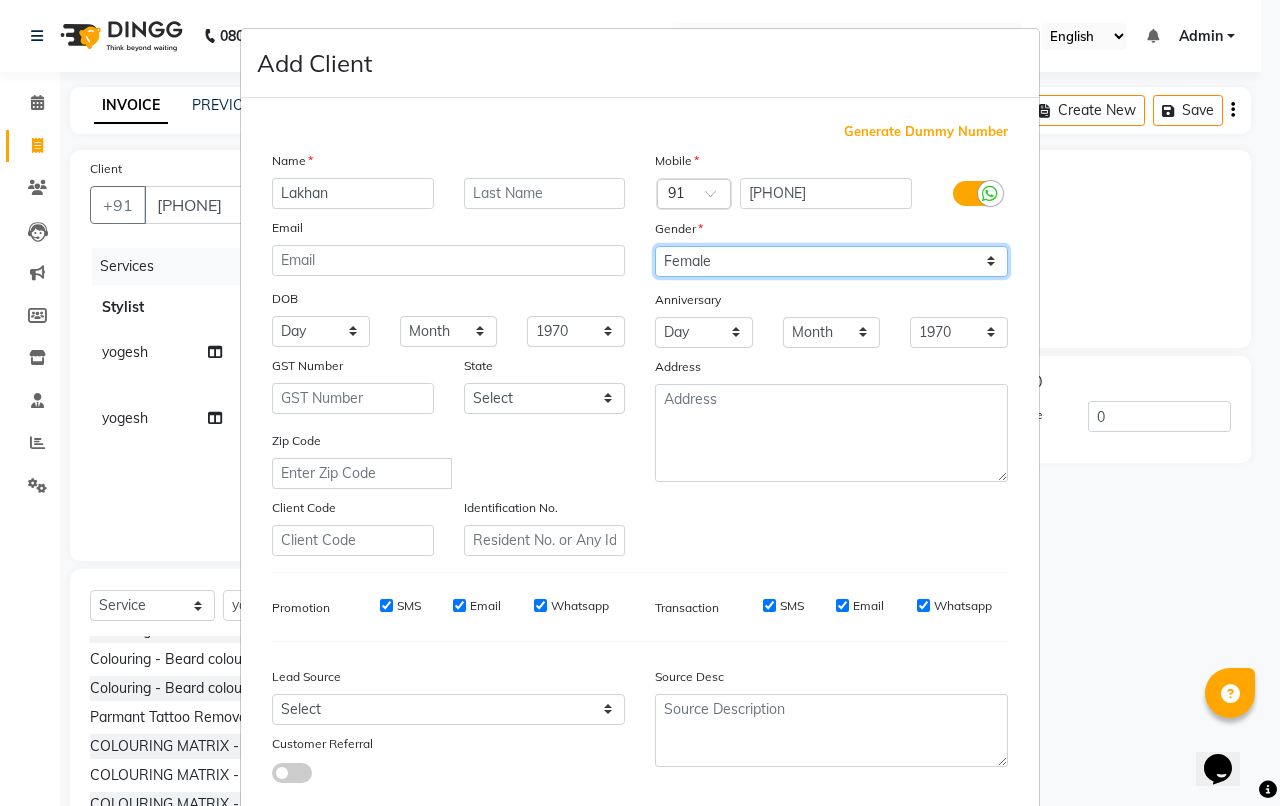 click on "Select Male Female Other Prefer Not To Say" at bounding box center (831, 261) 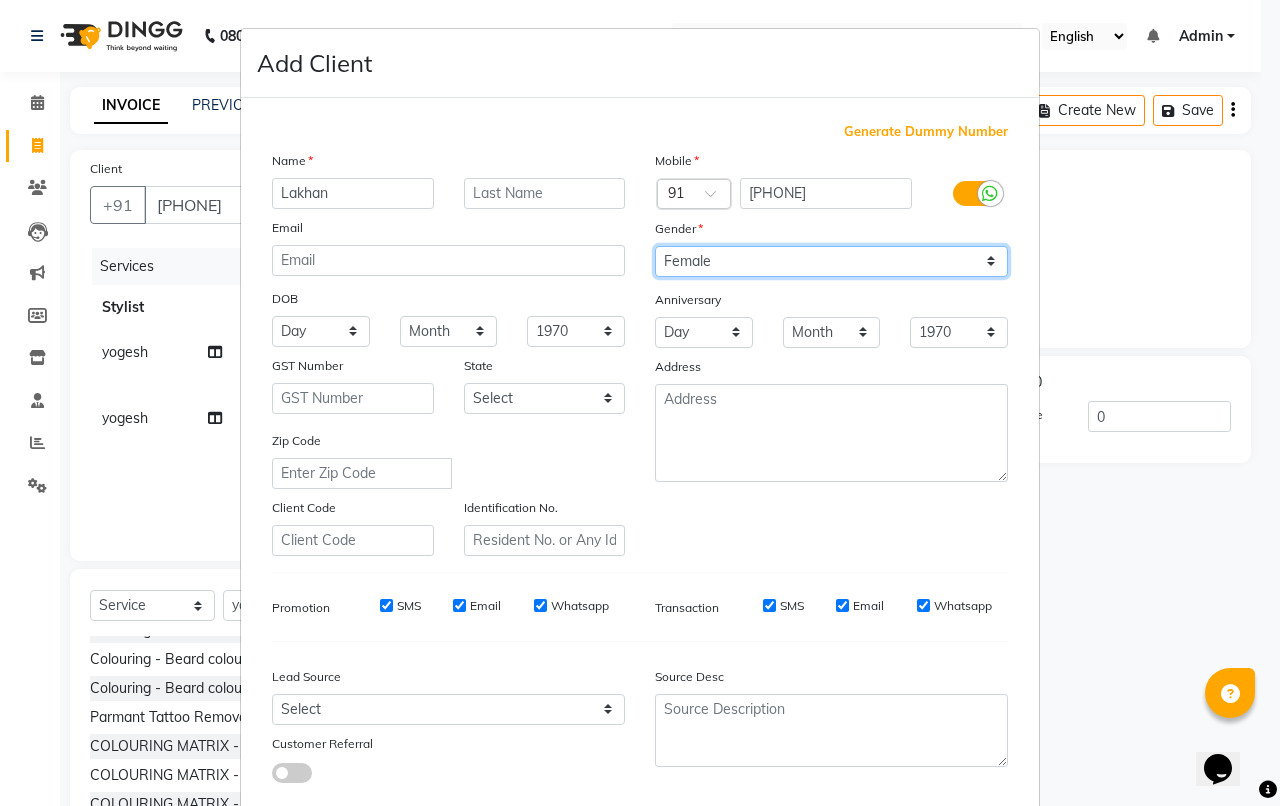 click on "Select Male Female Other Prefer Not To Say" at bounding box center (831, 261) 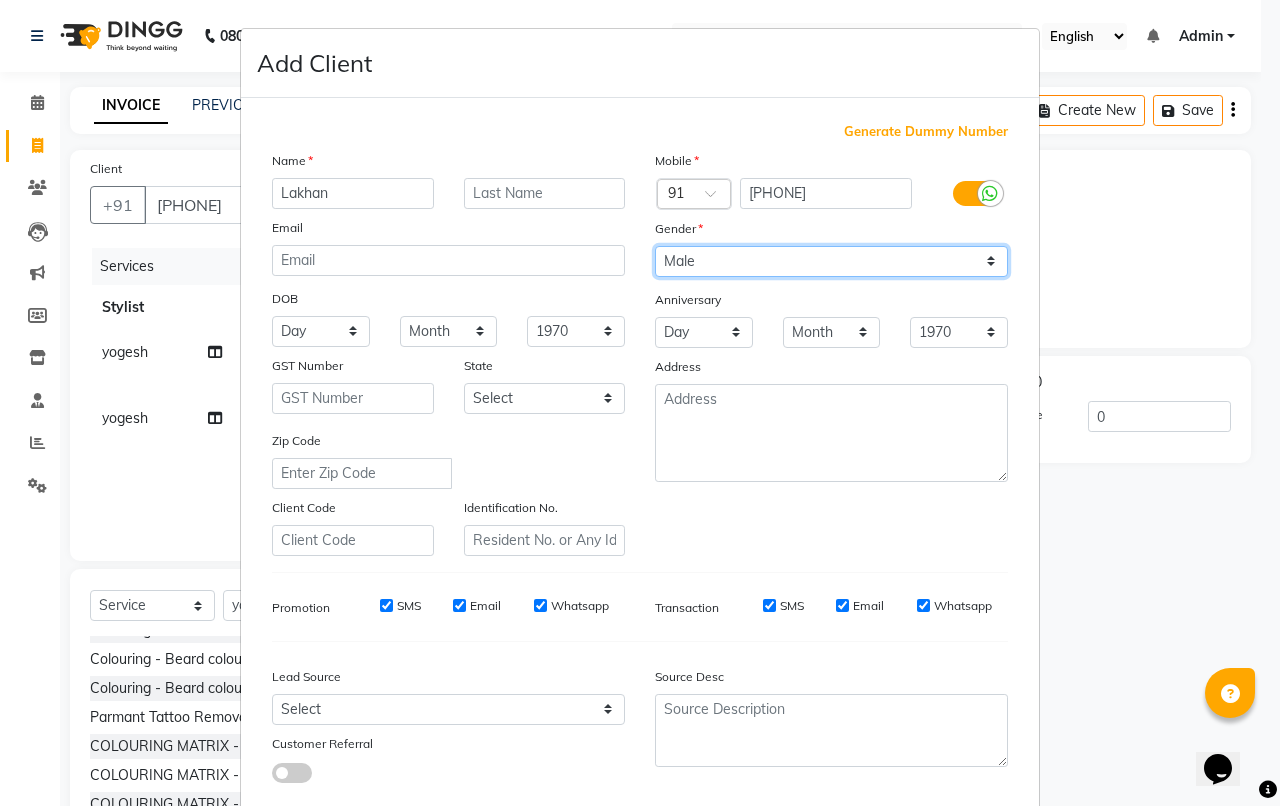 click on "Select Male Female Other Prefer Not To Say" at bounding box center (831, 261) 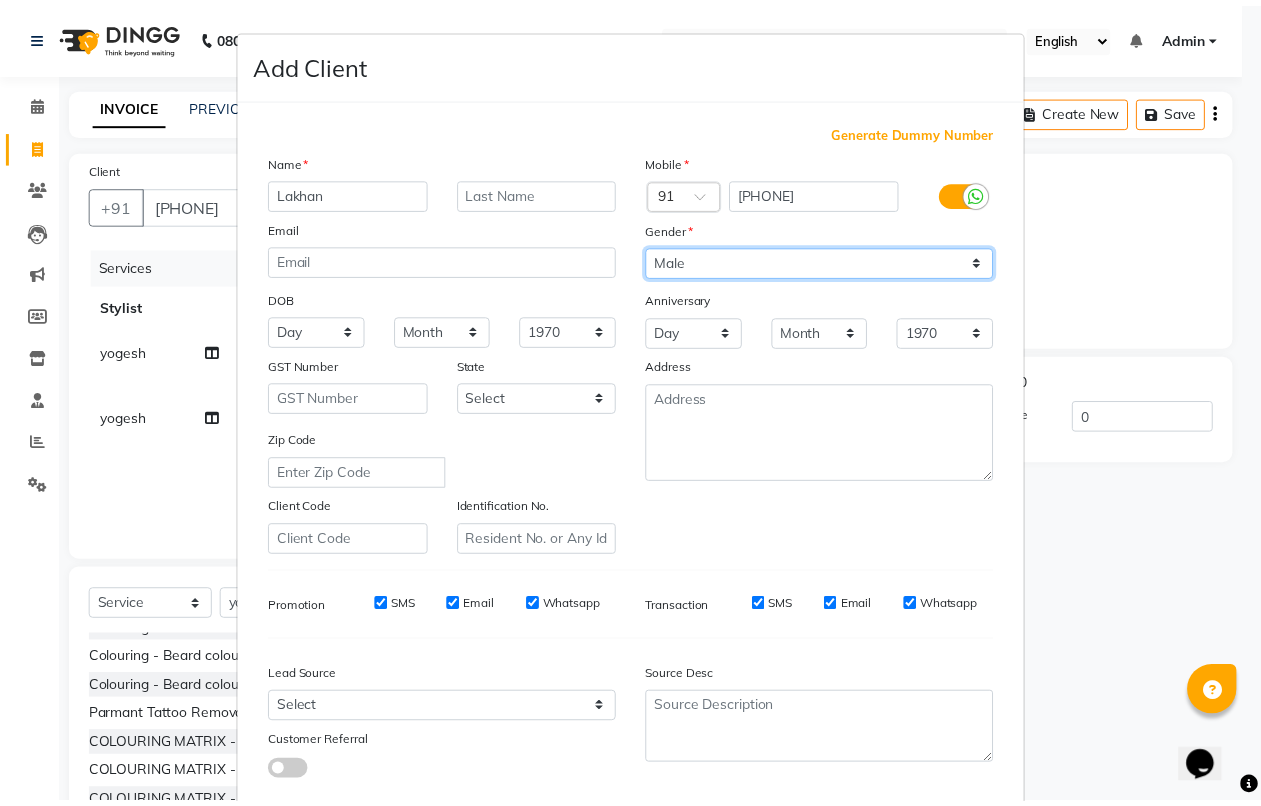 scroll, scrollTop: 110, scrollLeft: 0, axis: vertical 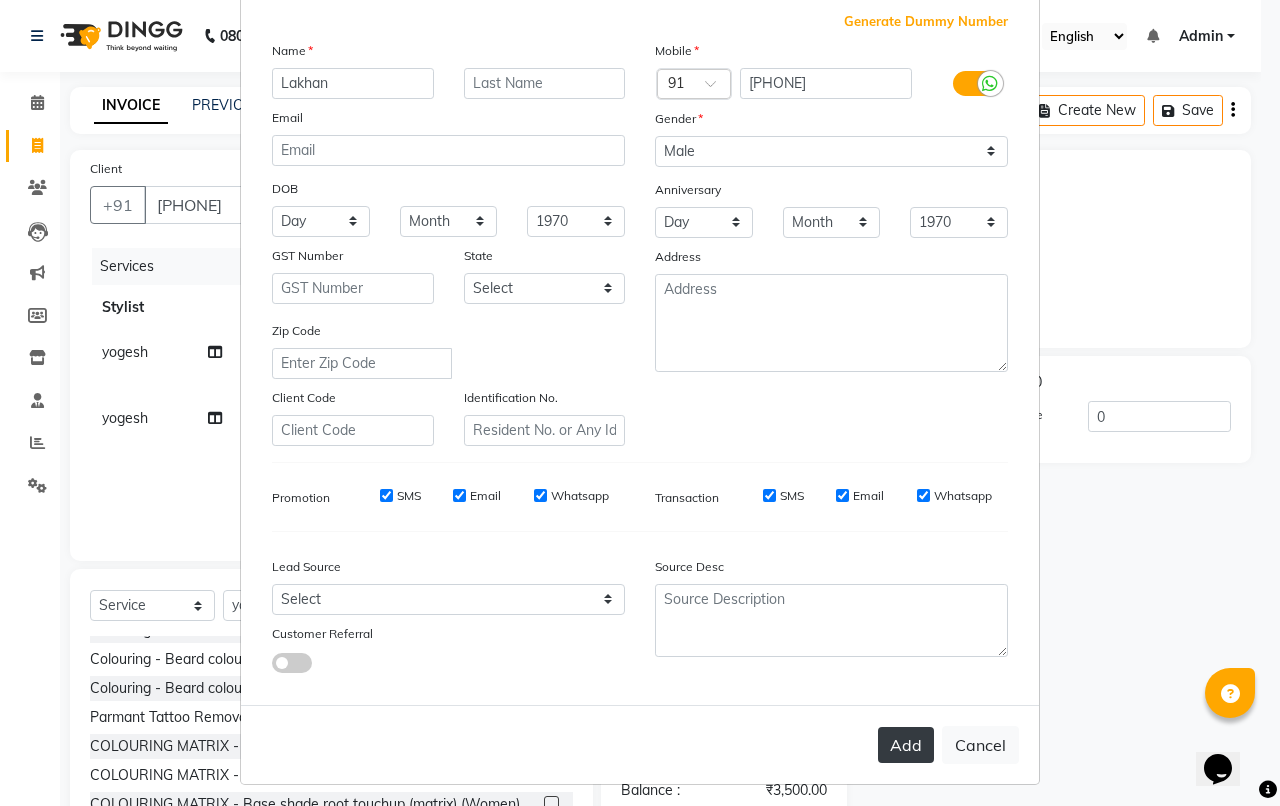click on "Add" at bounding box center (906, 745) 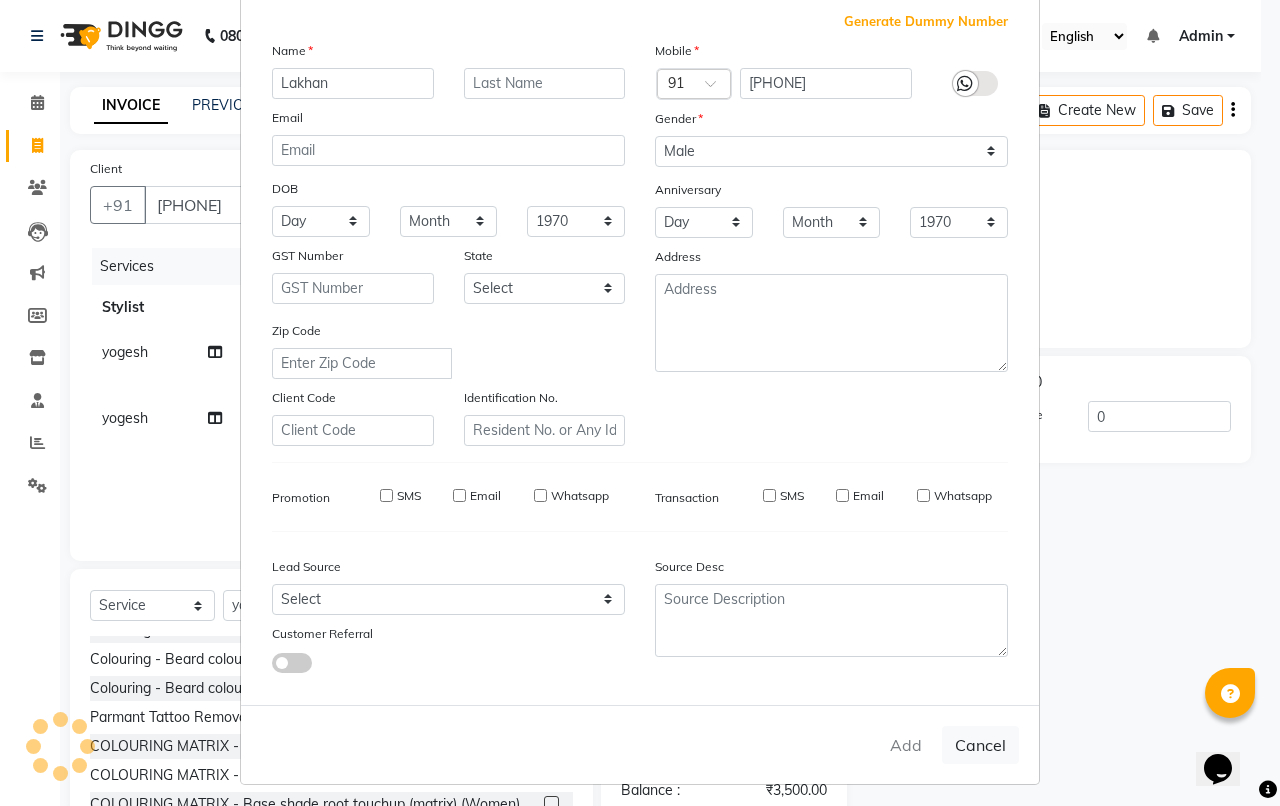 type 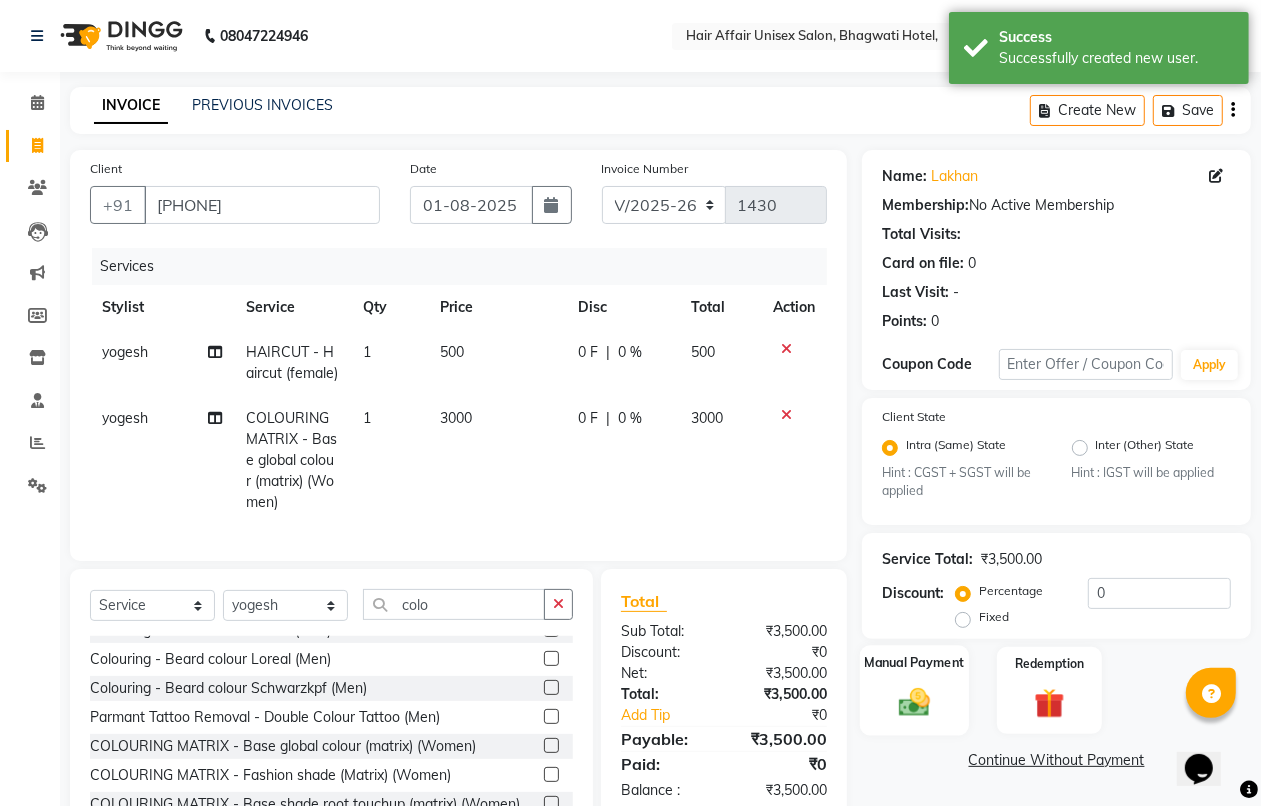 click 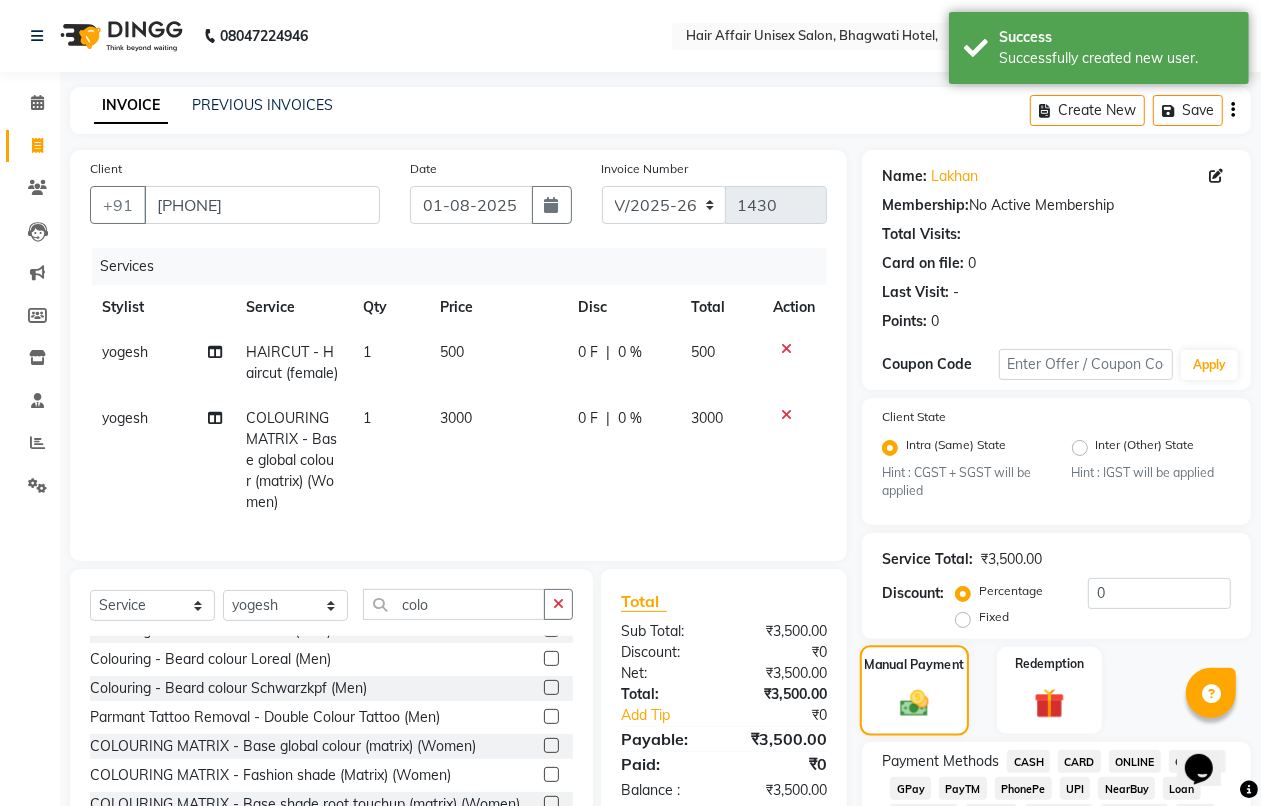 scroll, scrollTop: 500, scrollLeft: 0, axis: vertical 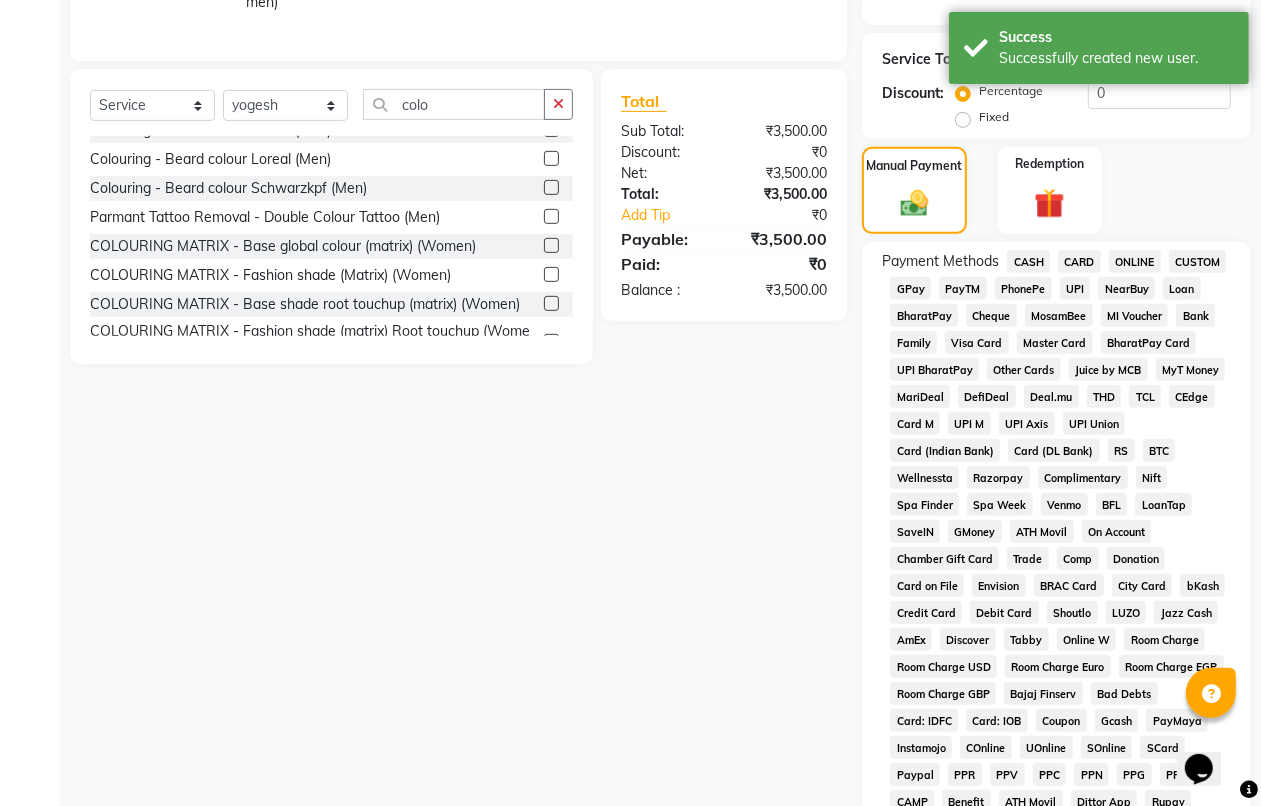 click on "CASH" 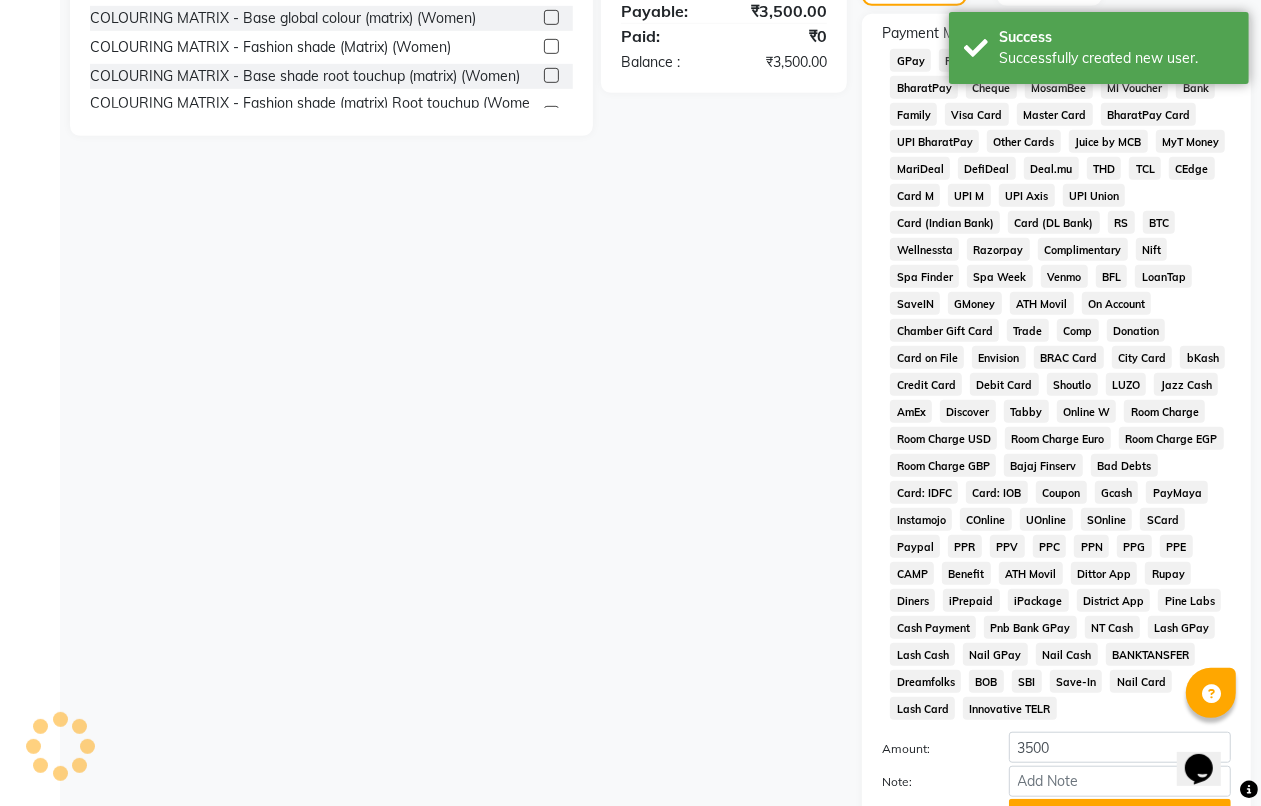 scroll, scrollTop: 903, scrollLeft: 0, axis: vertical 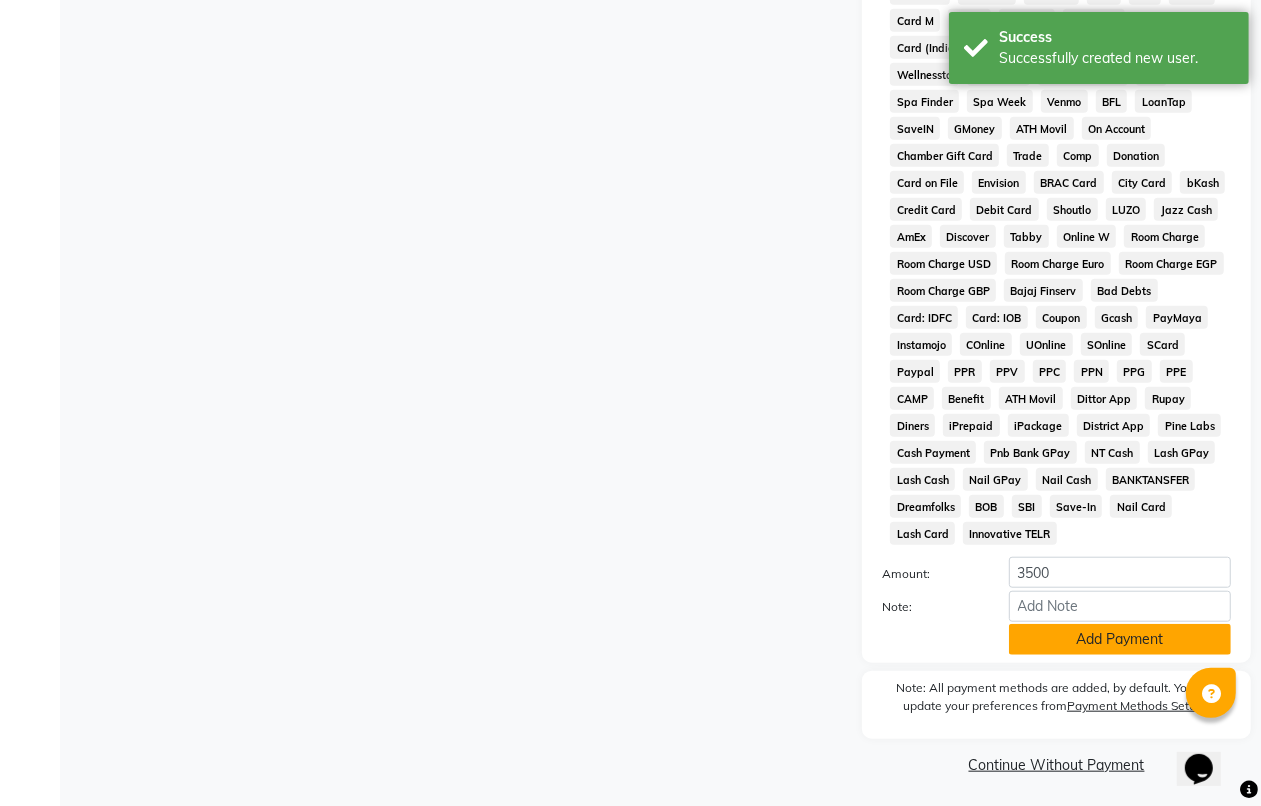 click on "Add Payment" 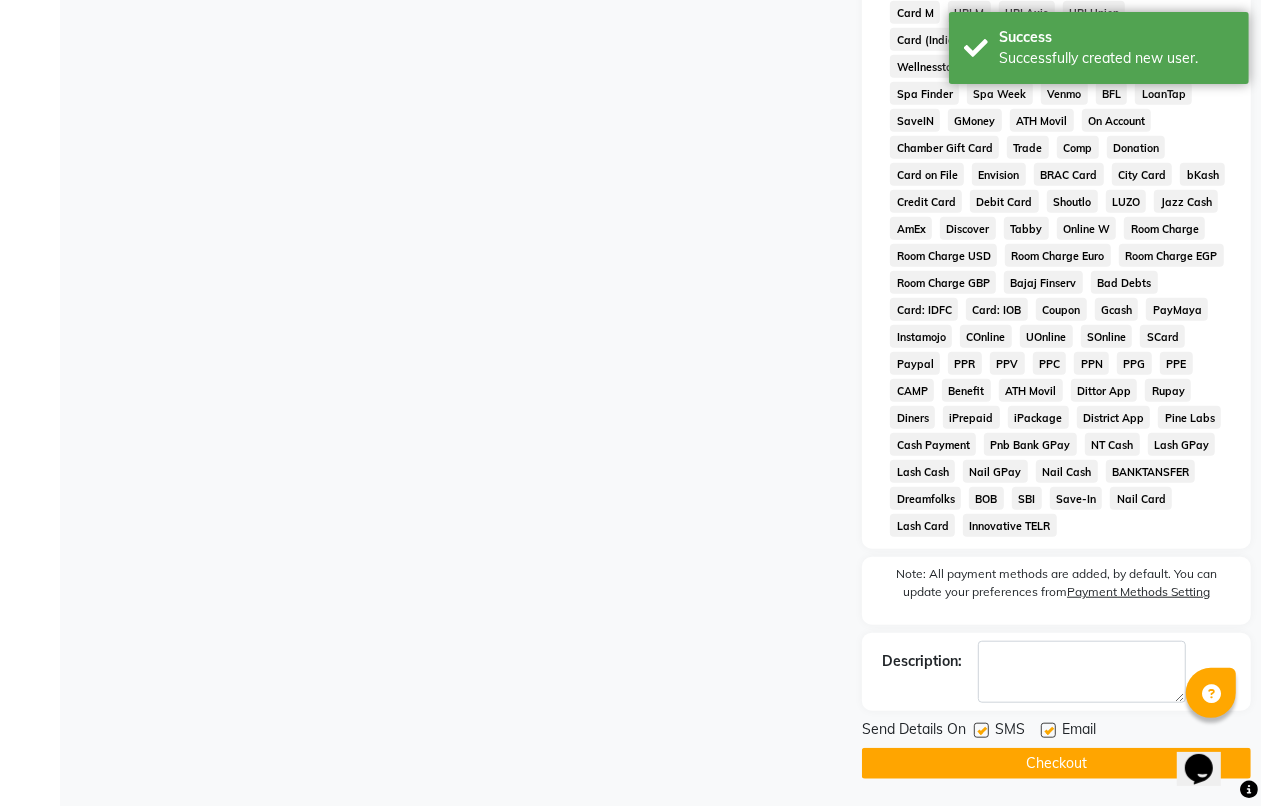 scroll, scrollTop: 912, scrollLeft: 0, axis: vertical 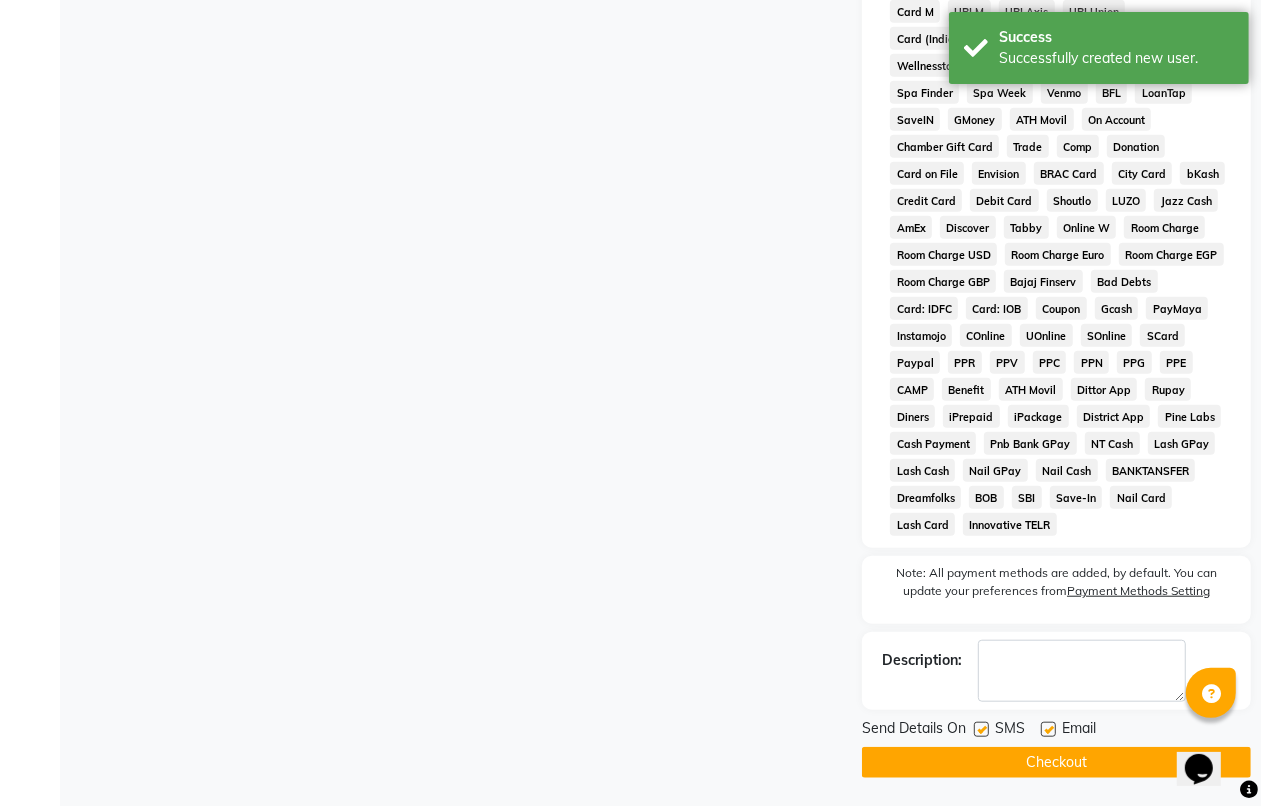 click on "Checkout" 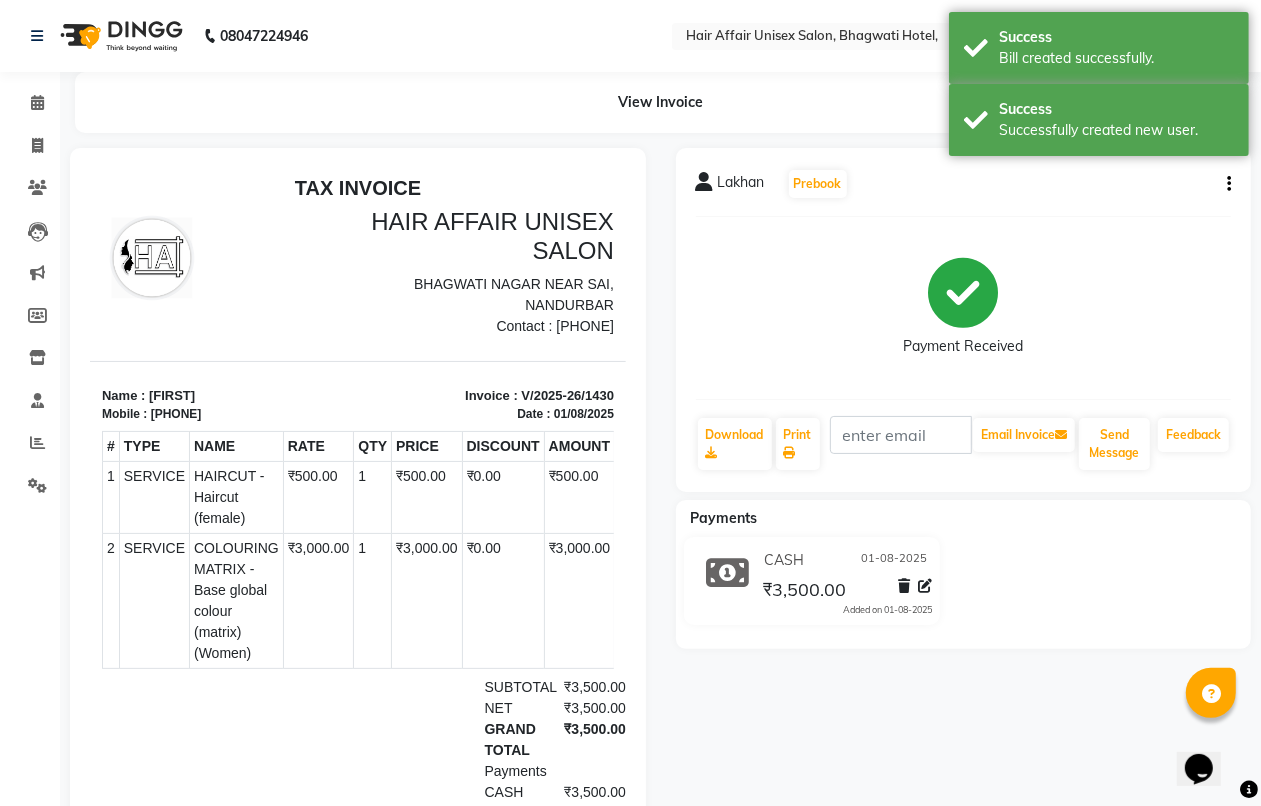 scroll, scrollTop: 0, scrollLeft: 0, axis: both 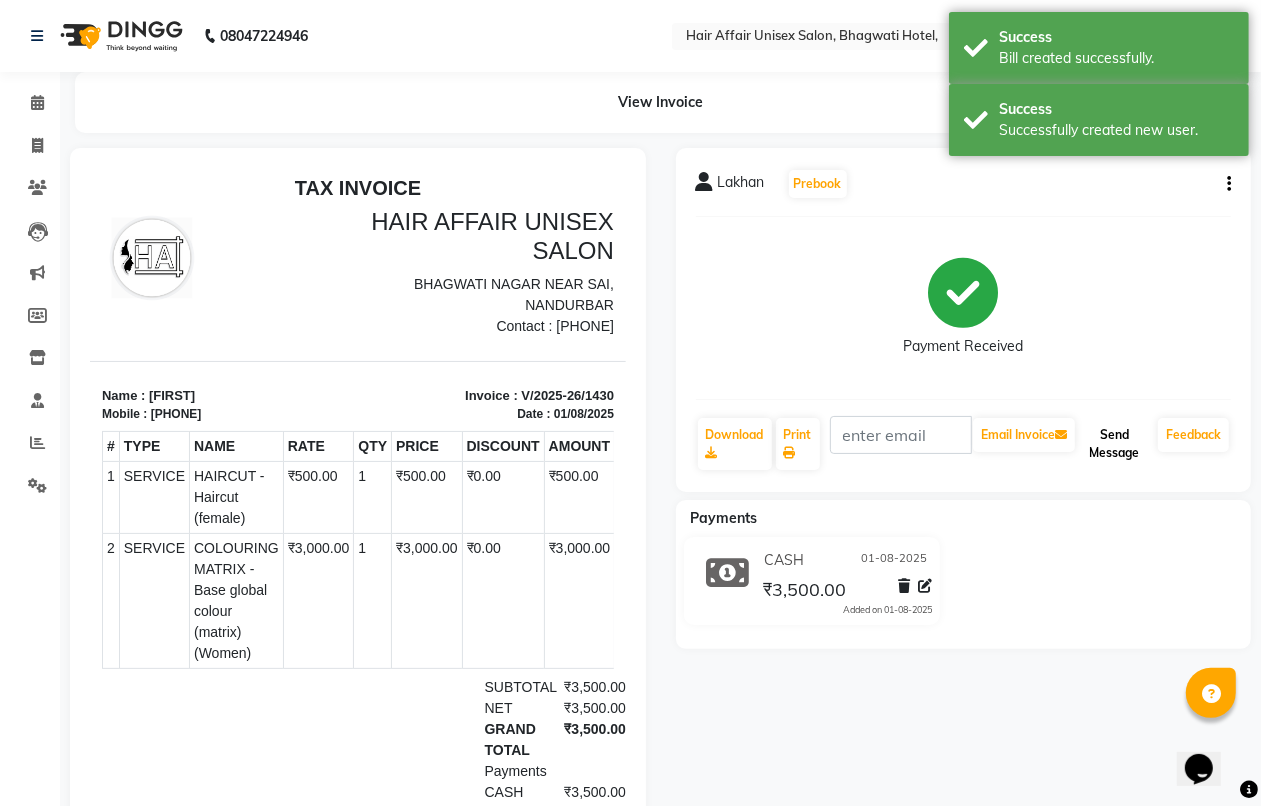 click on "Send Message" 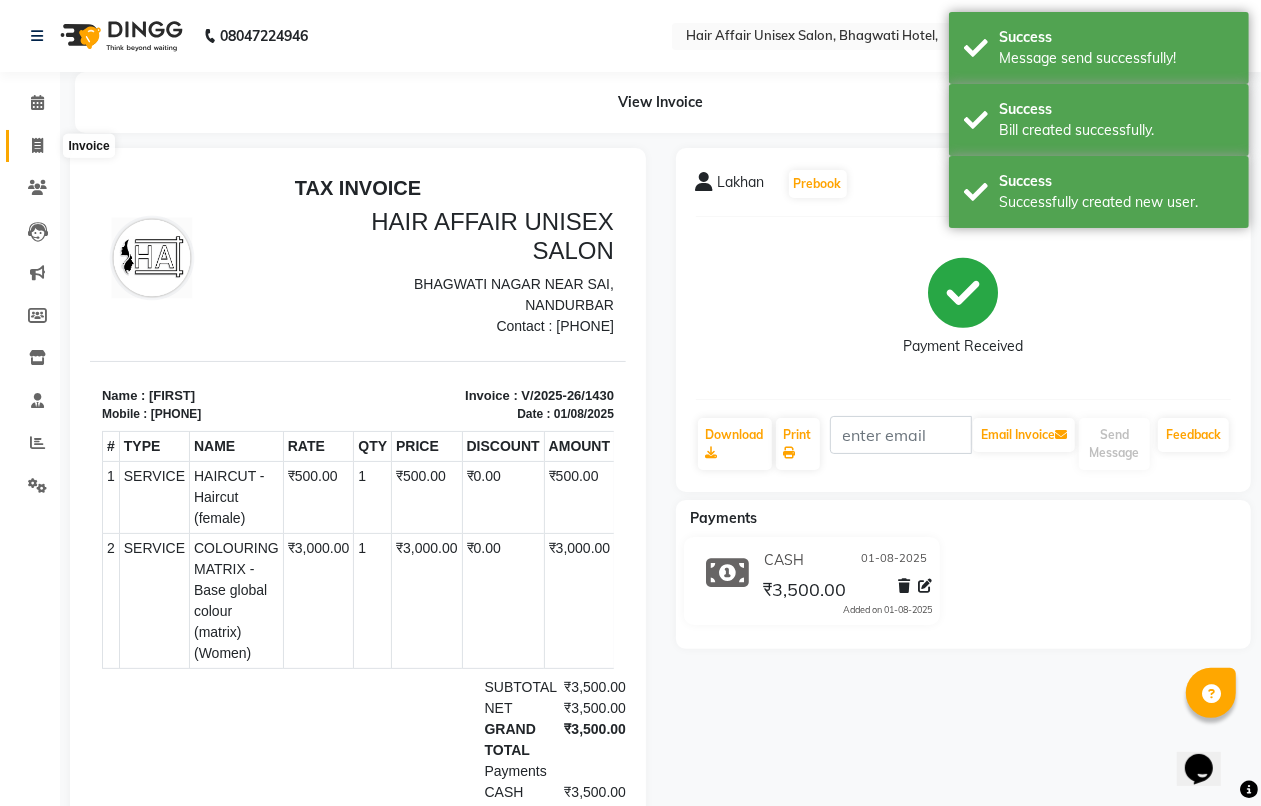 click 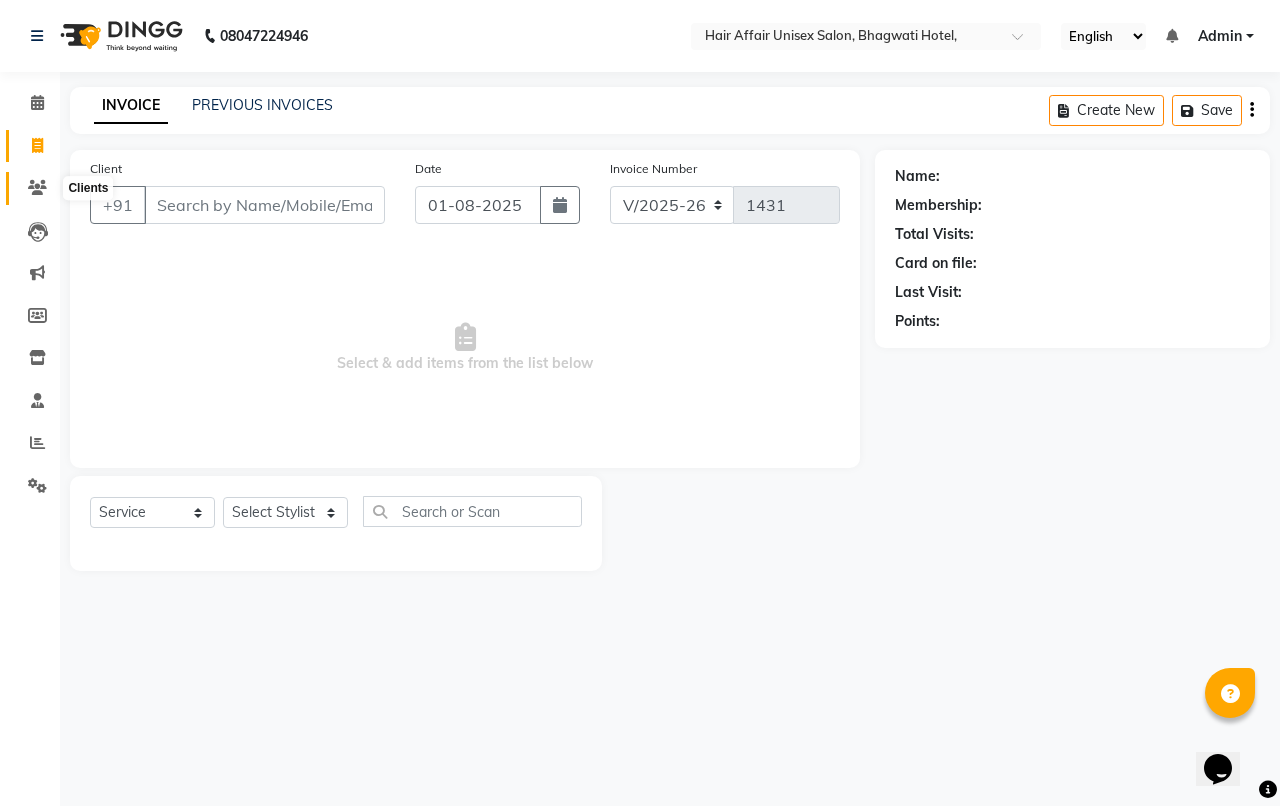 click 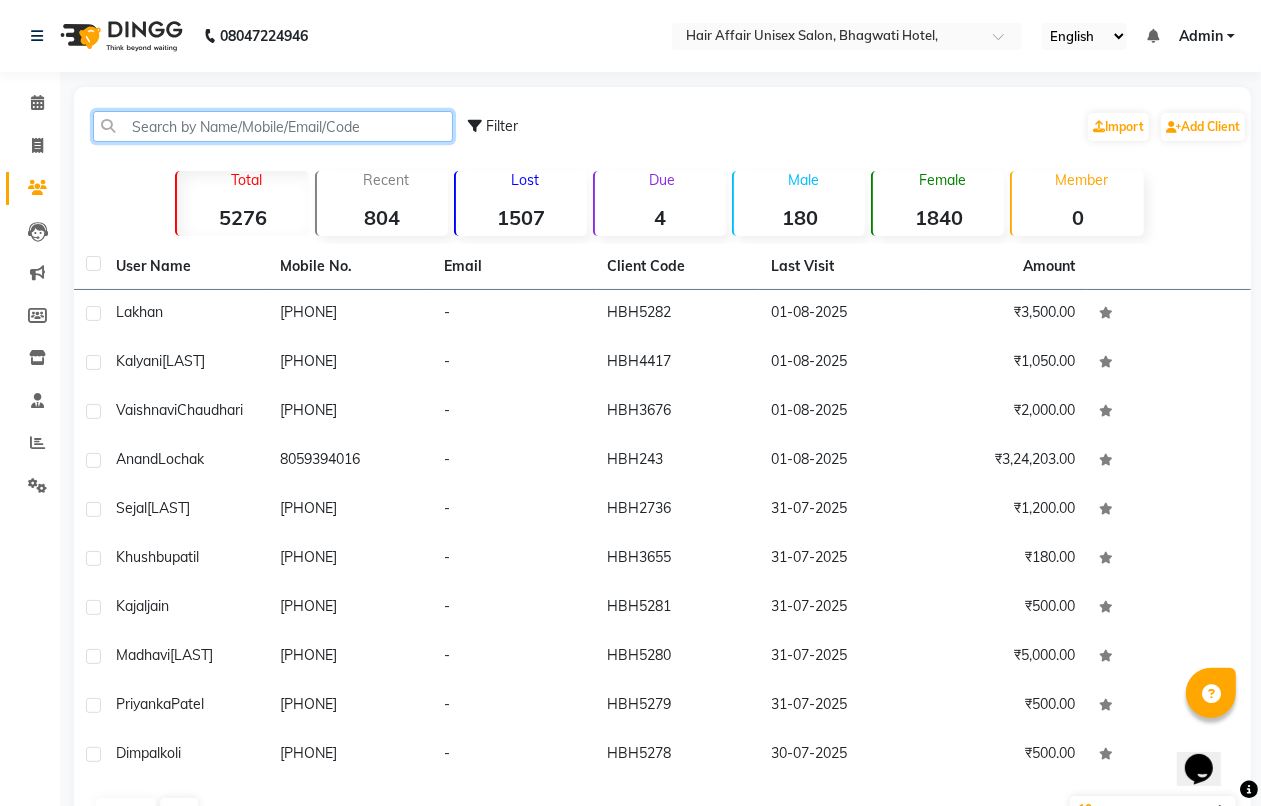 click 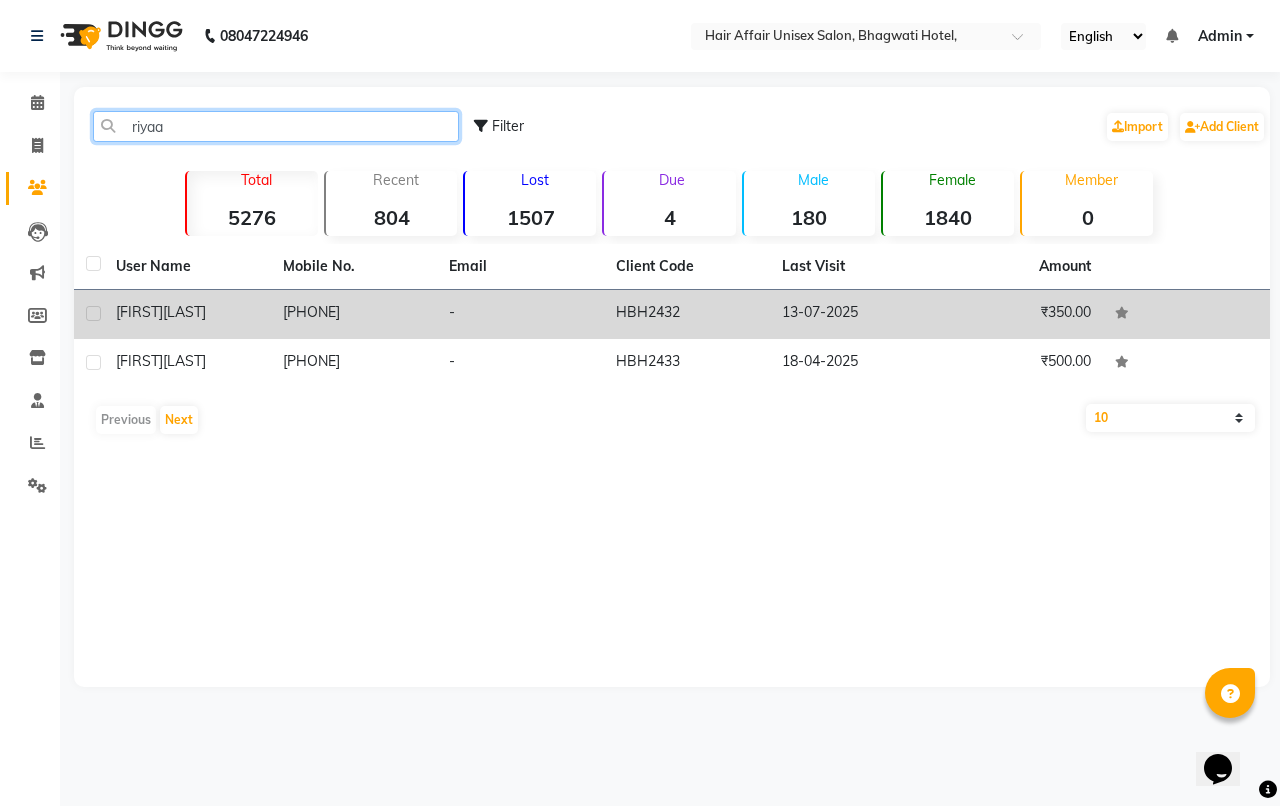 type on "riyaa" 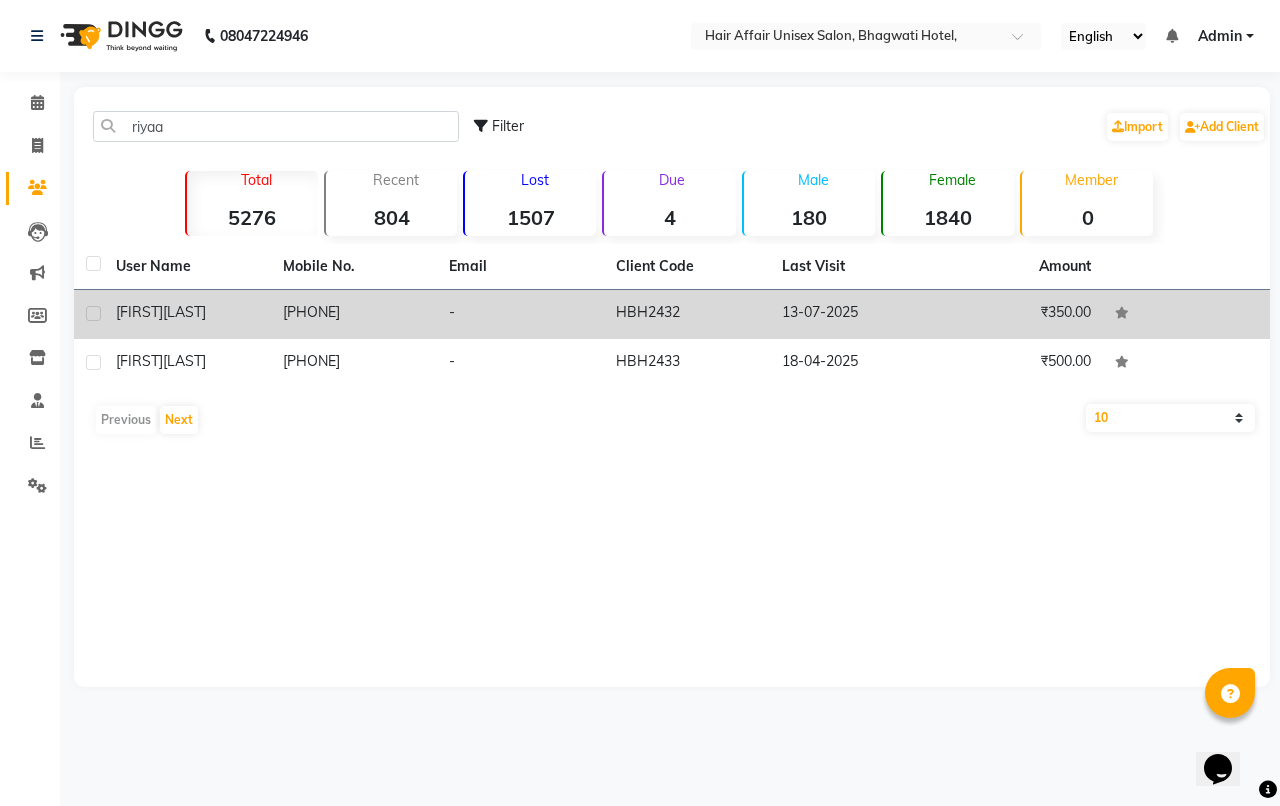 click on "-" 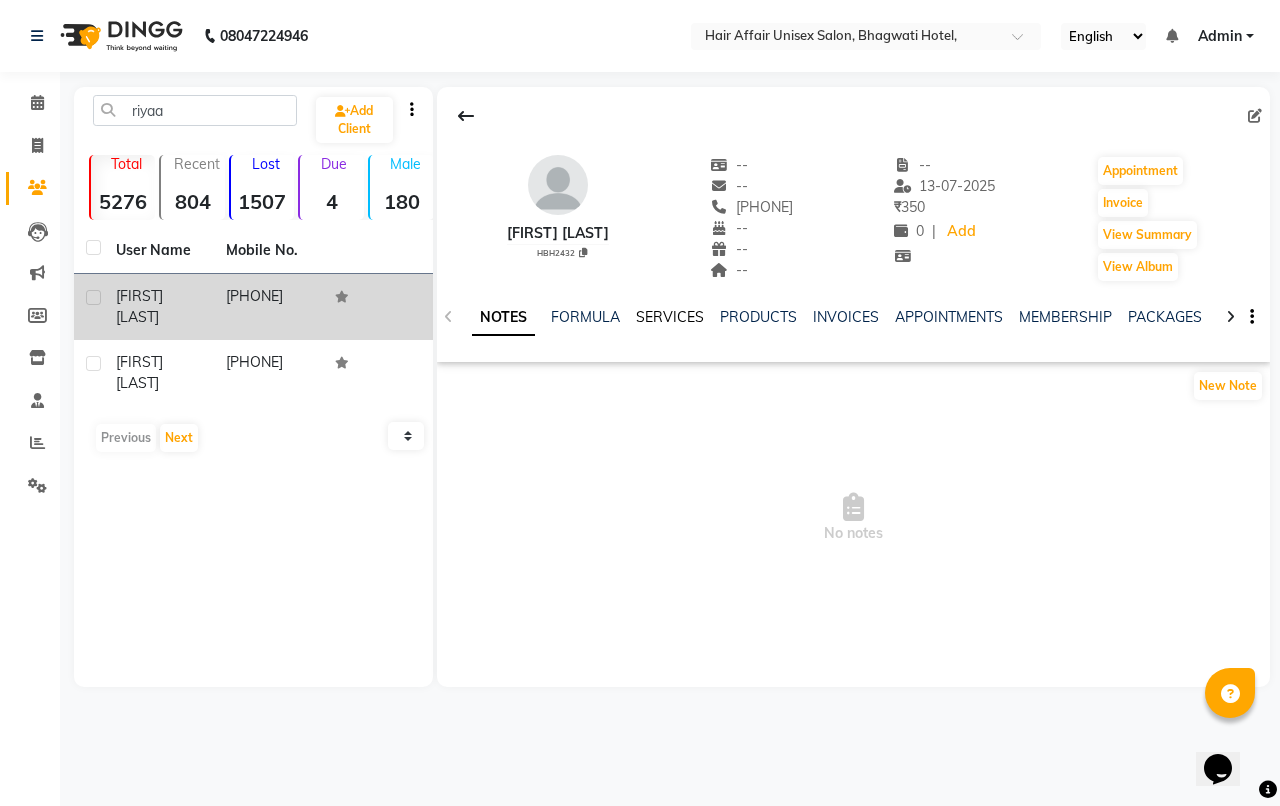 click on "SERVICES" 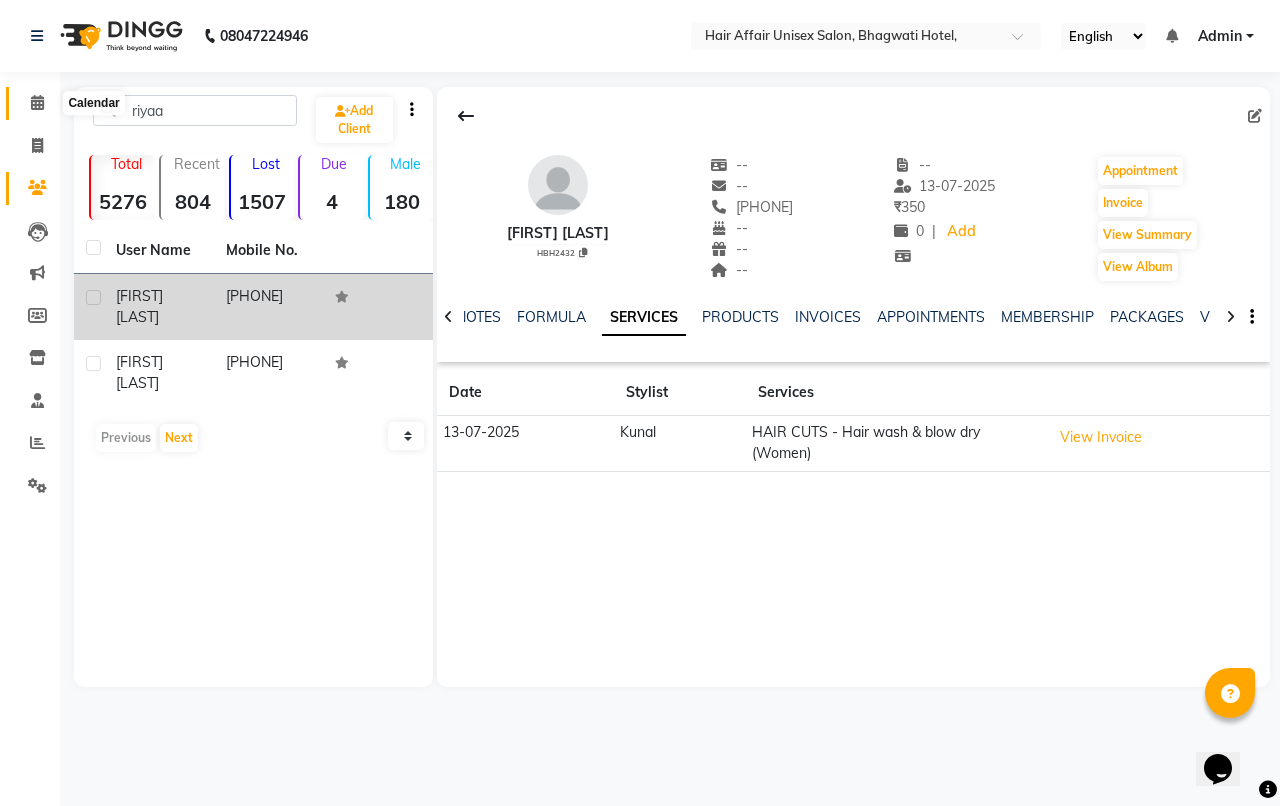 click 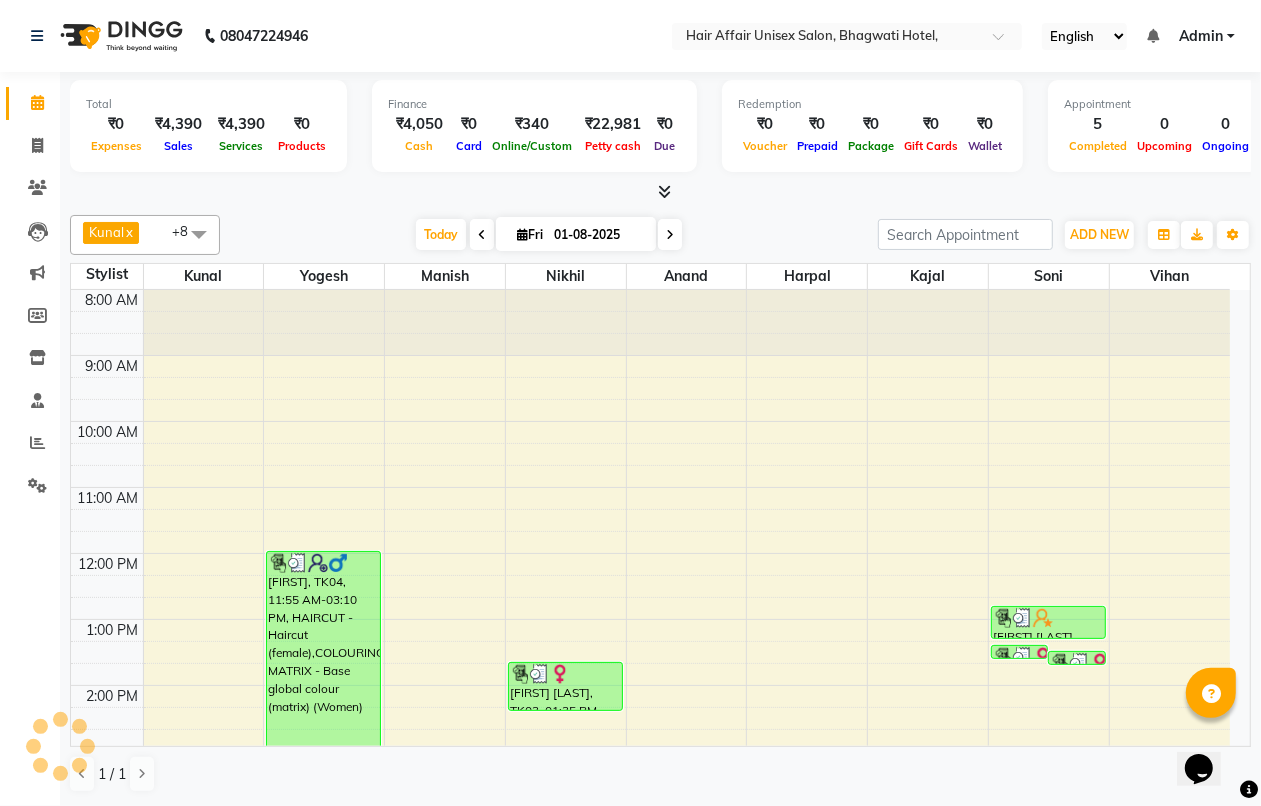 scroll, scrollTop: 0, scrollLeft: 0, axis: both 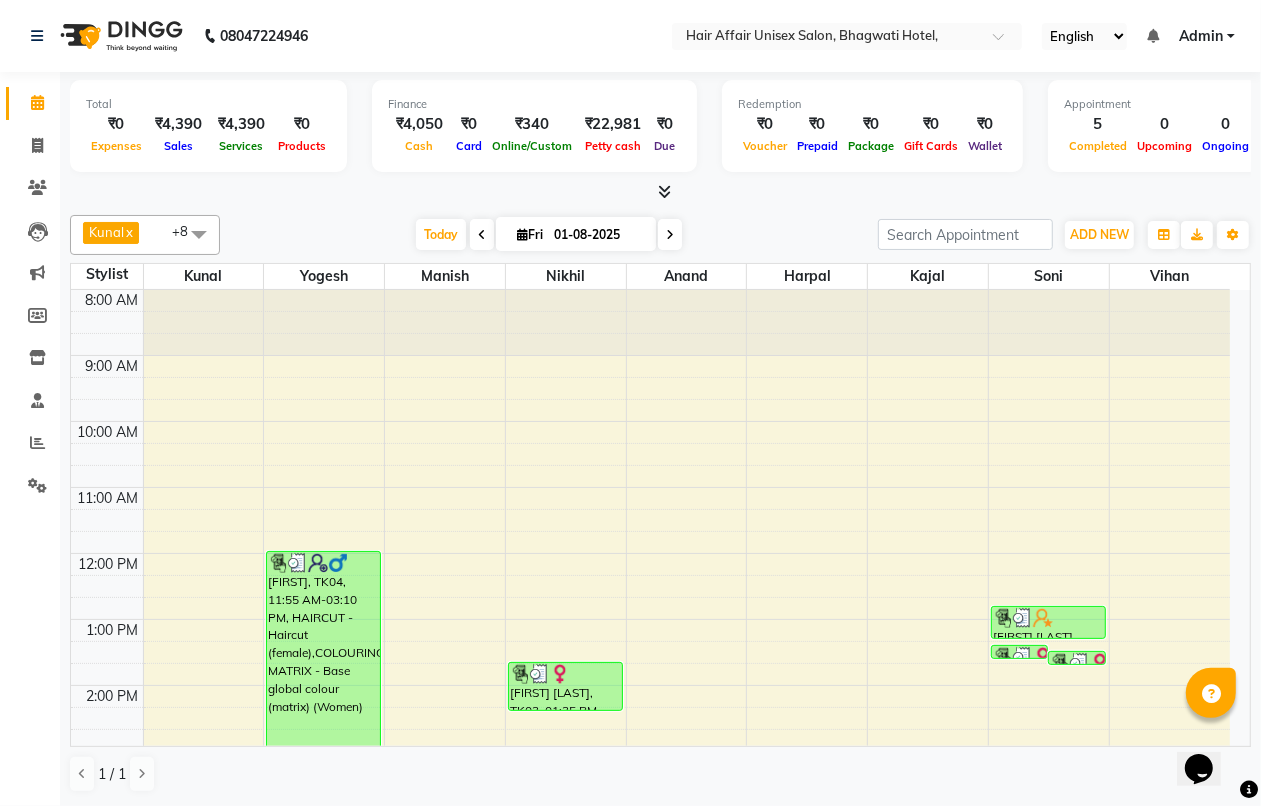drag, startPoint x: 47, startPoint y: 81, endPoint x: 566, endPoint y: 53, distance: 519.75476 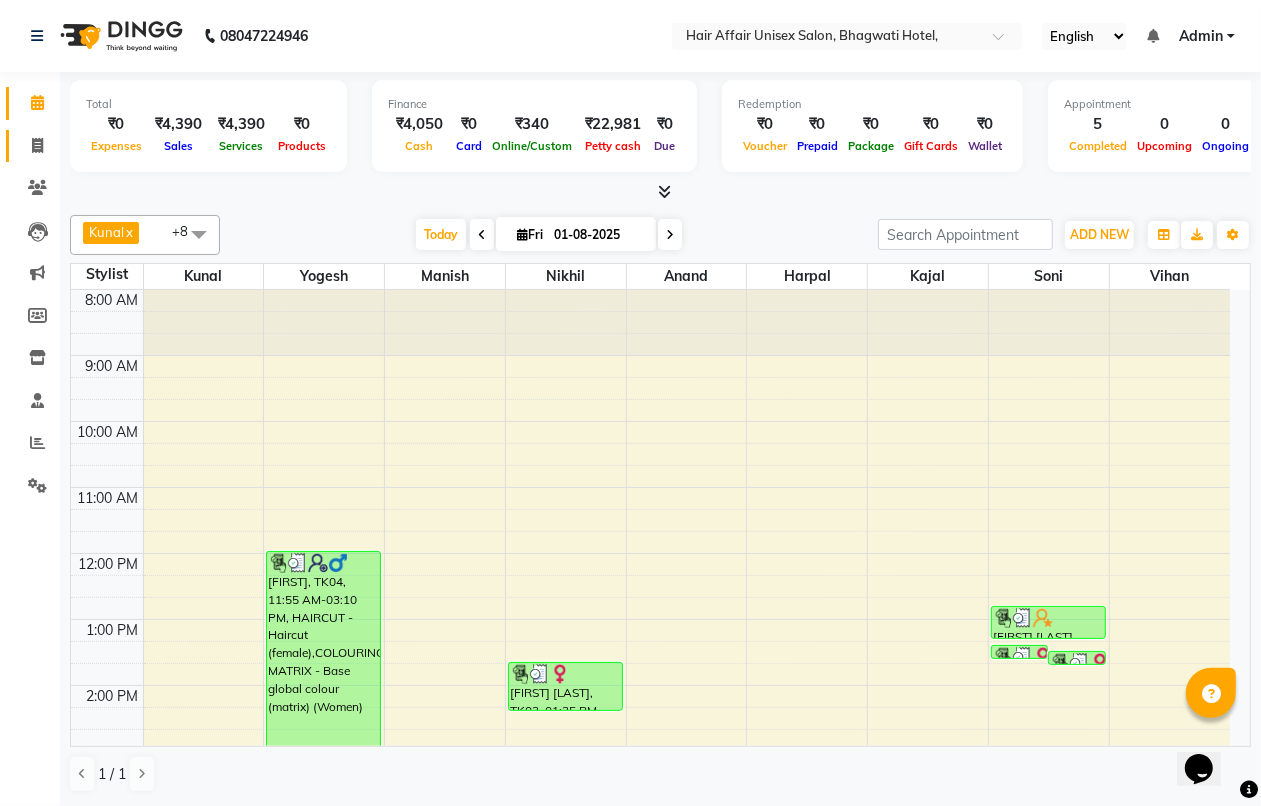 click on "Invoice" 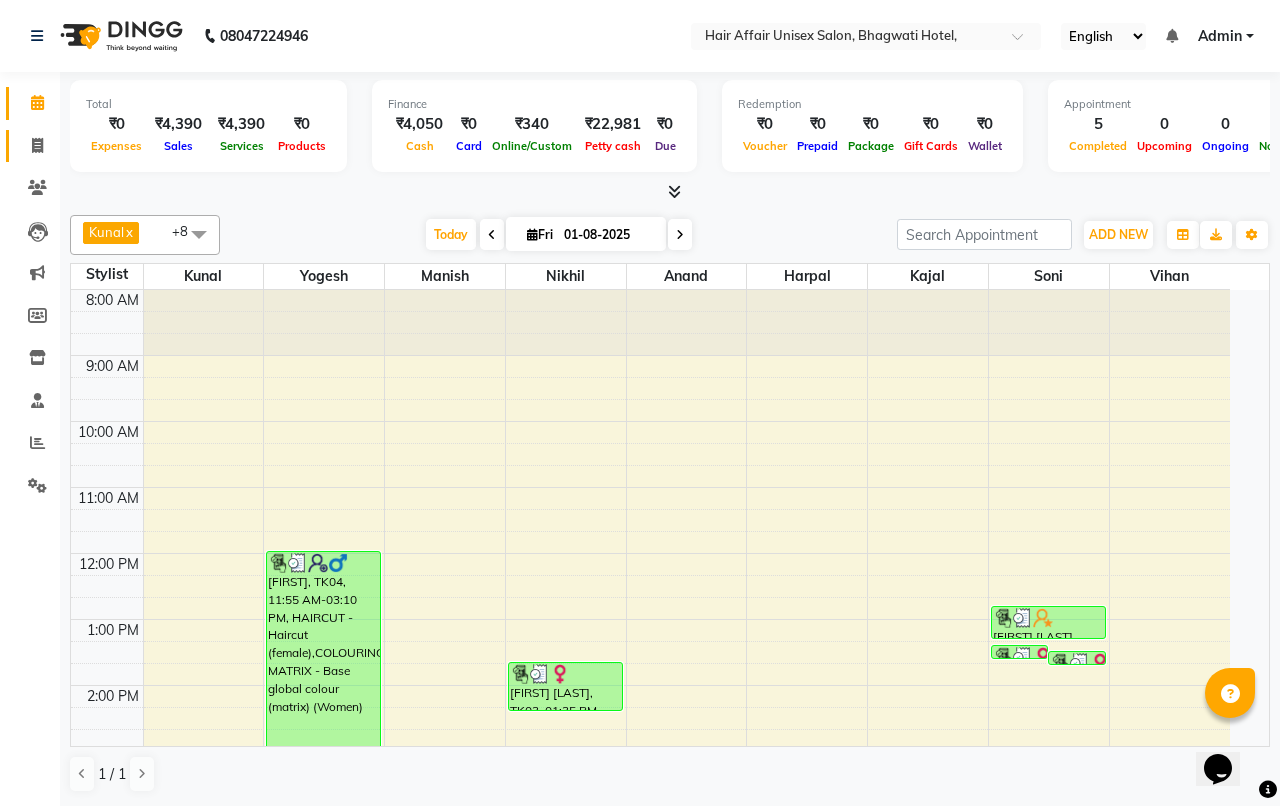 select on "service" 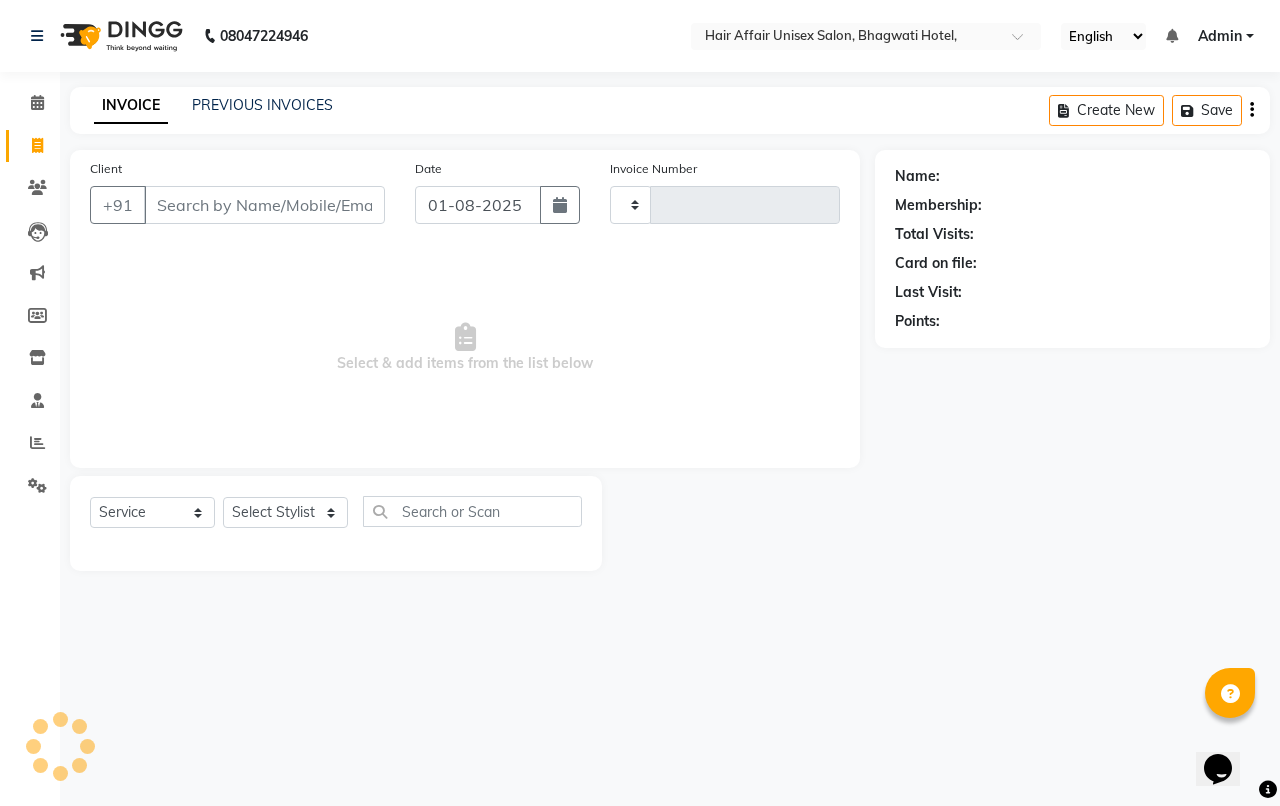 type on "1431" 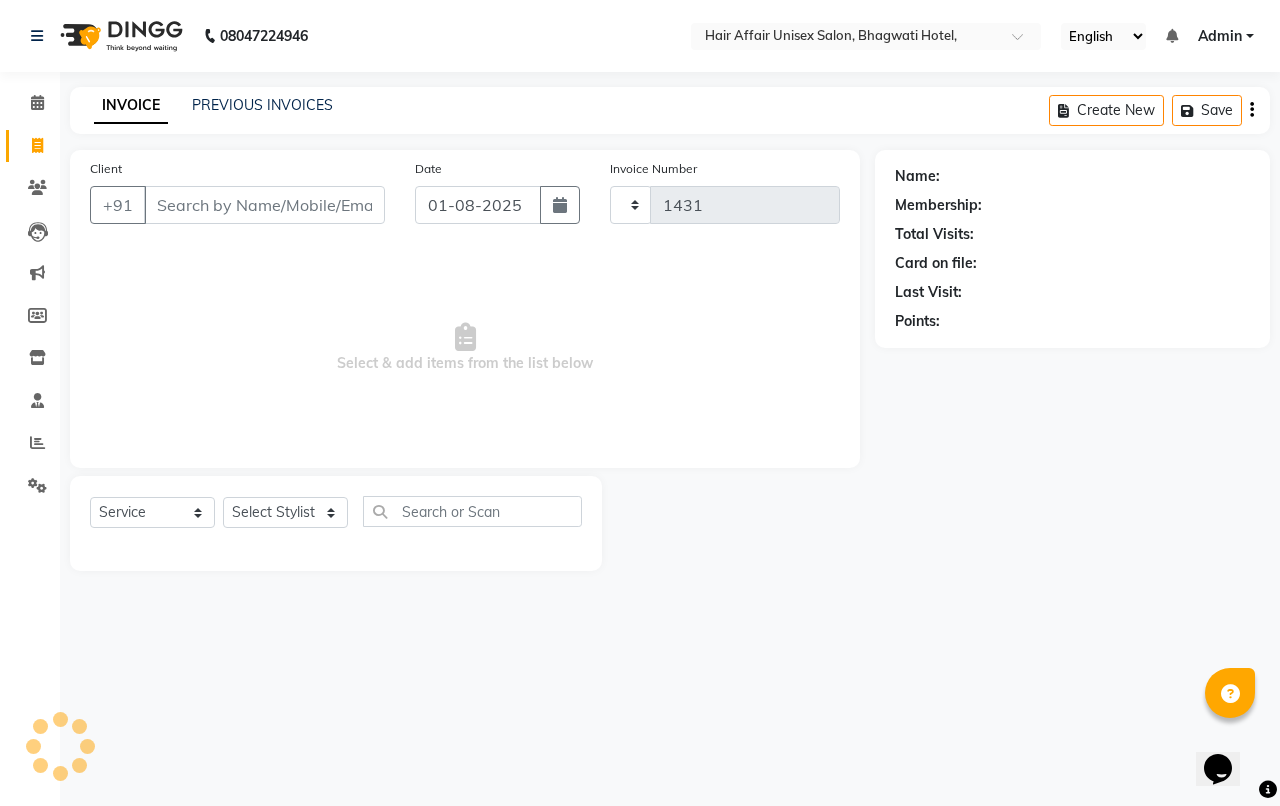 select on "6225" 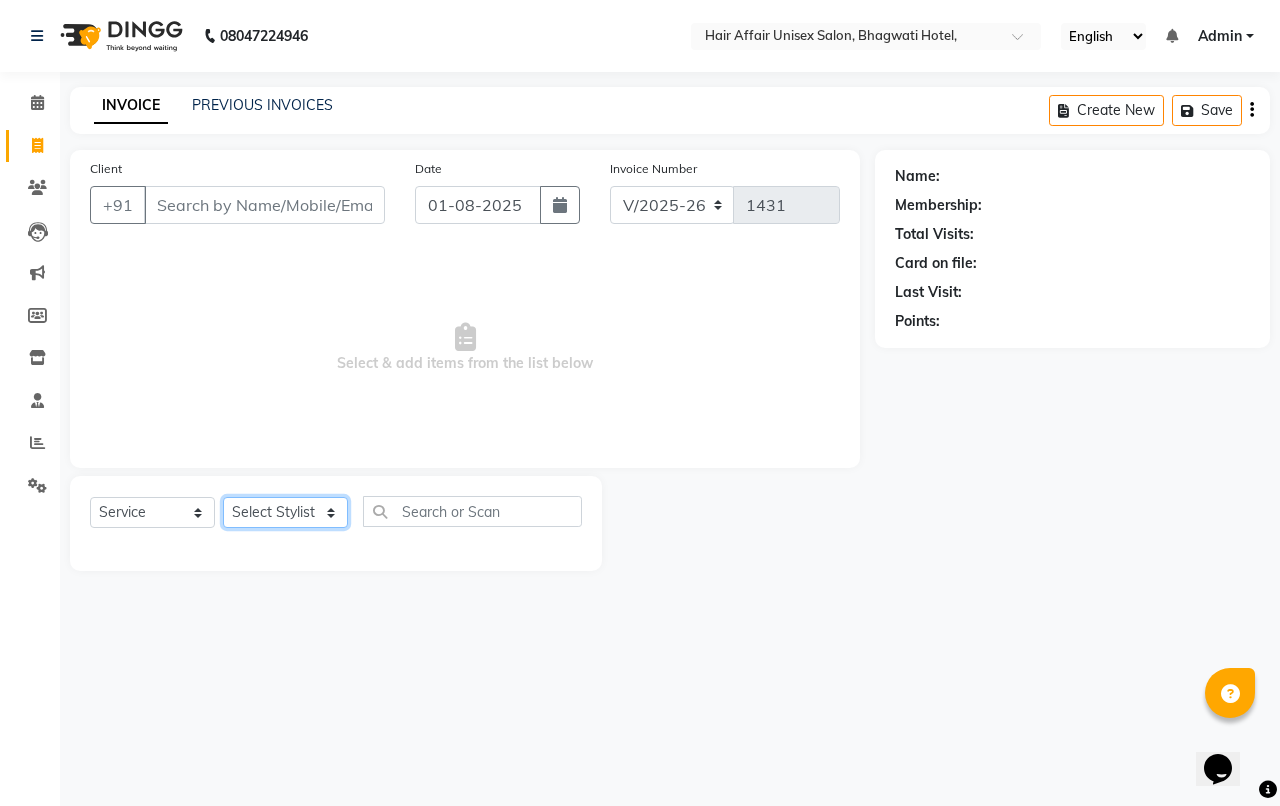 click on "Select Stylist Anand harpal kajal Kunal Manish Nikhil soni Vihan yogesh" 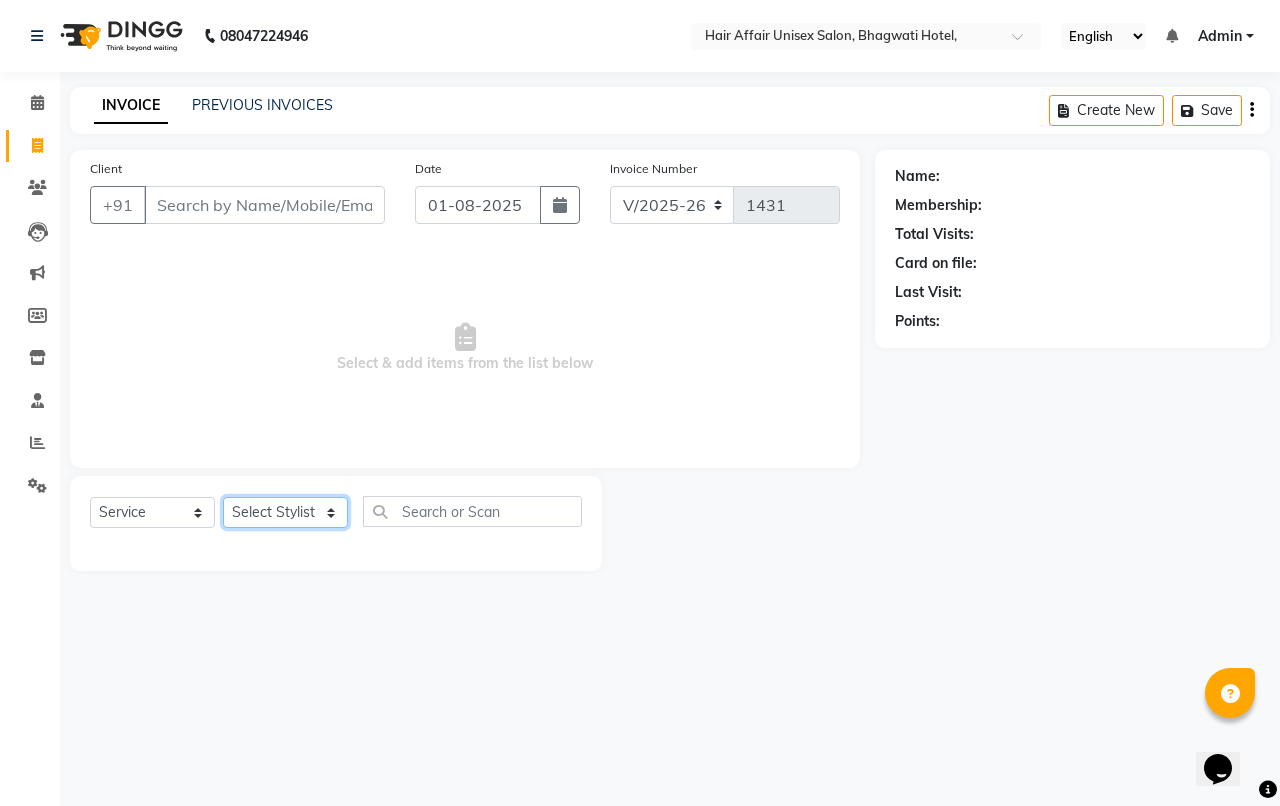 select on "66024" 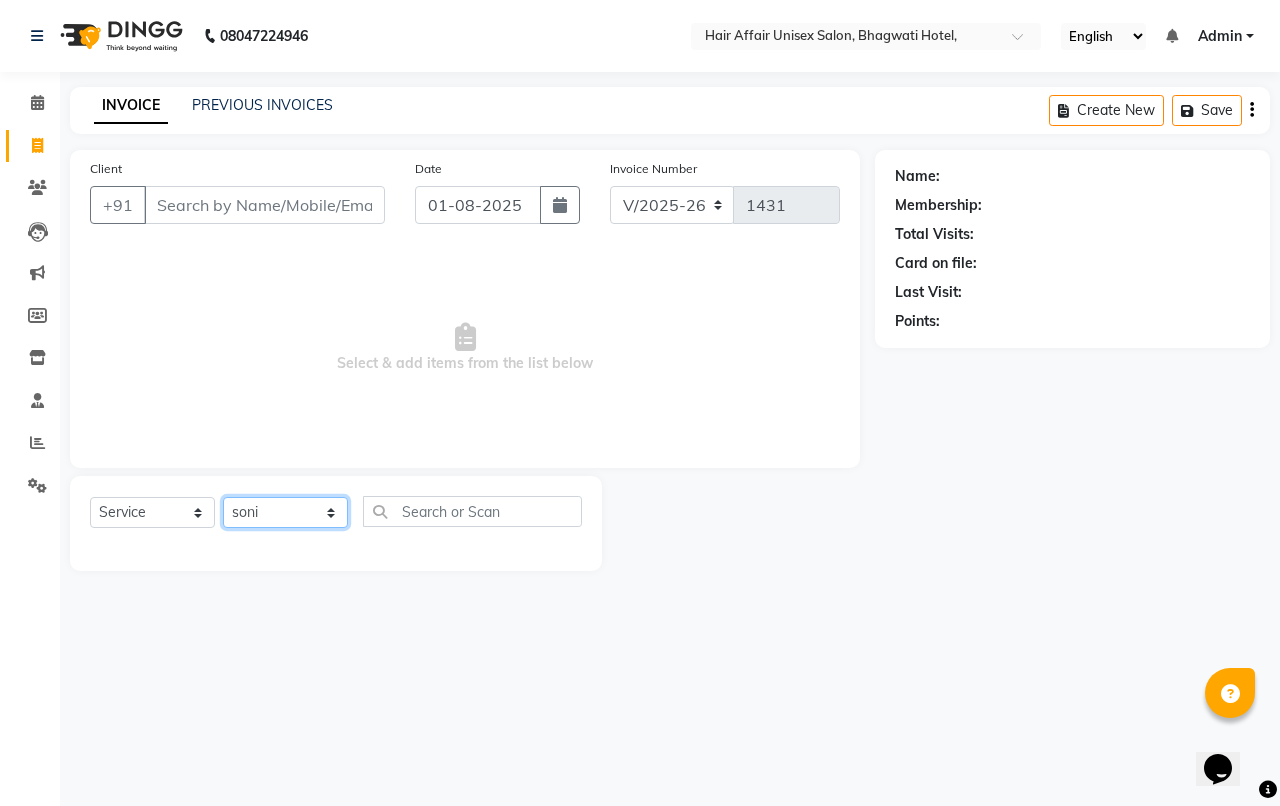 click on "Select Stylist Anand harpal kajal Kunal Manish Nikhil soni Vihan yogesh" 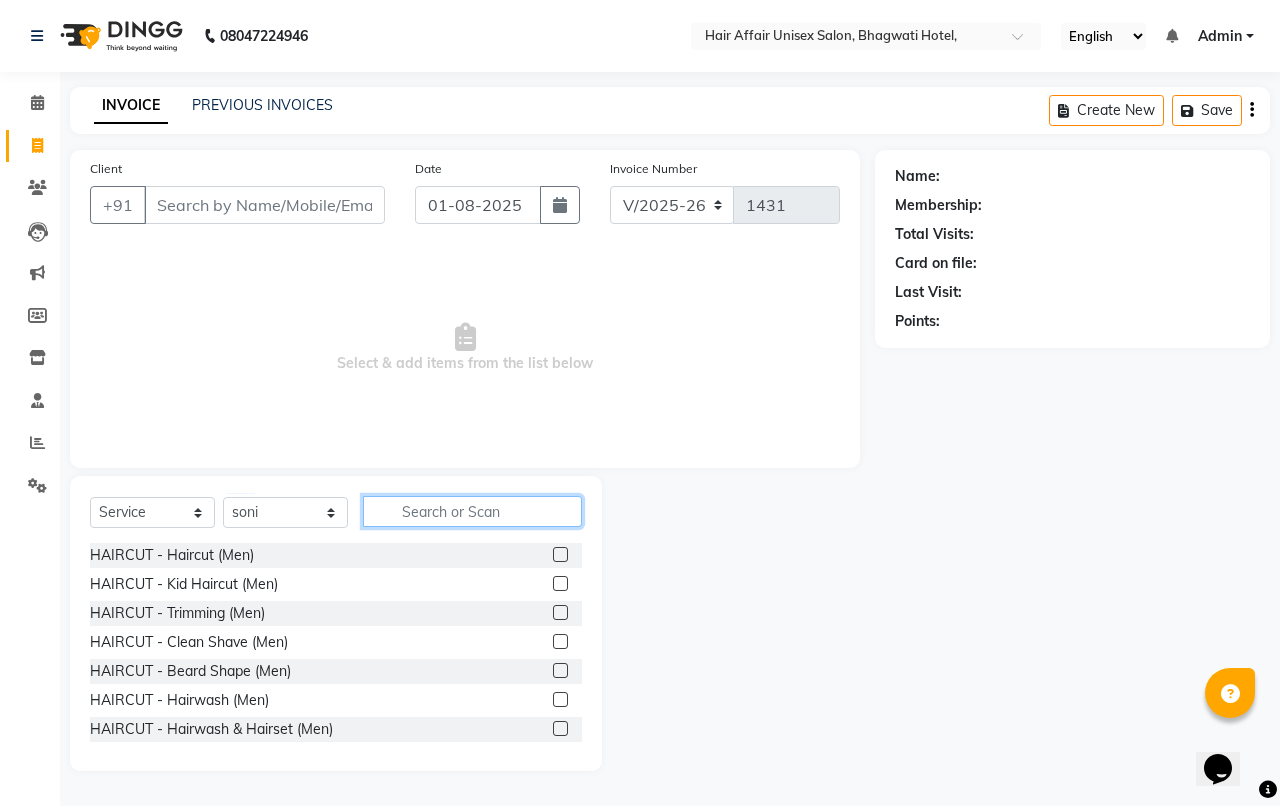 click 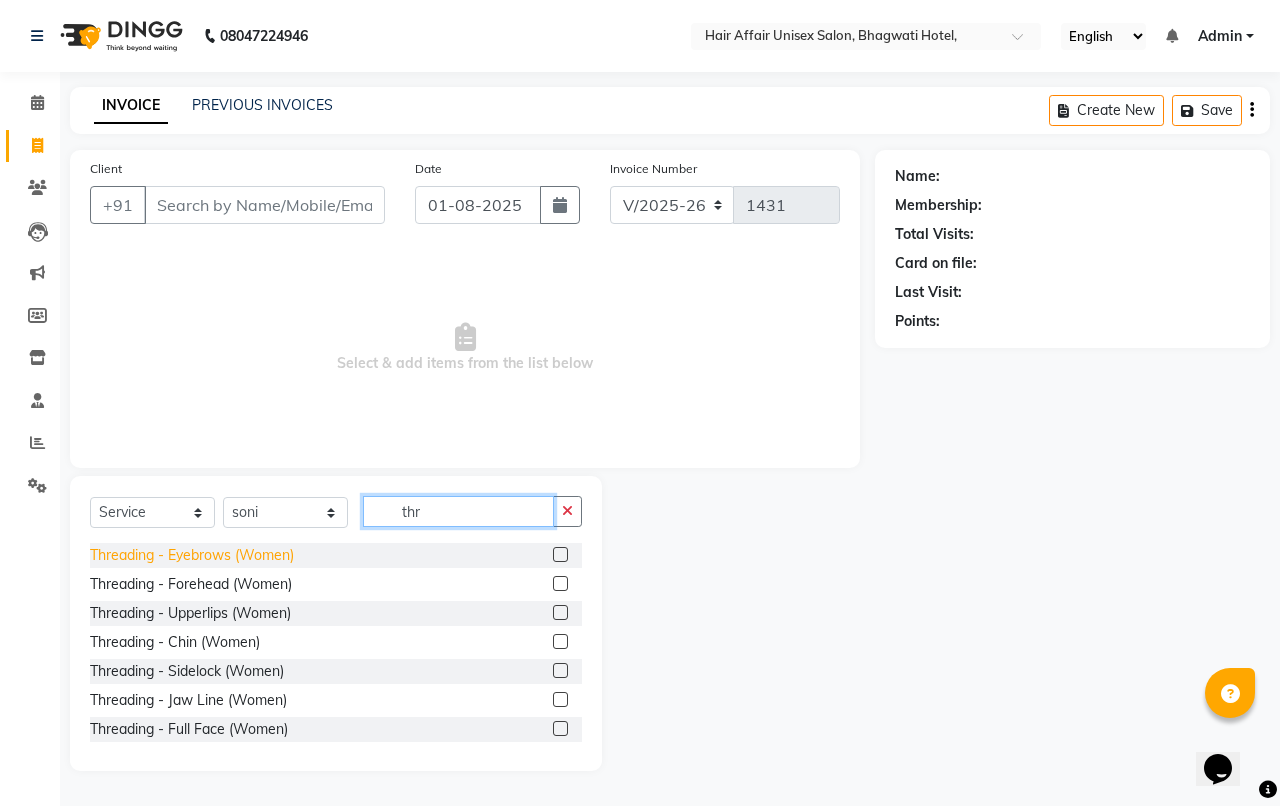 type on "thr" 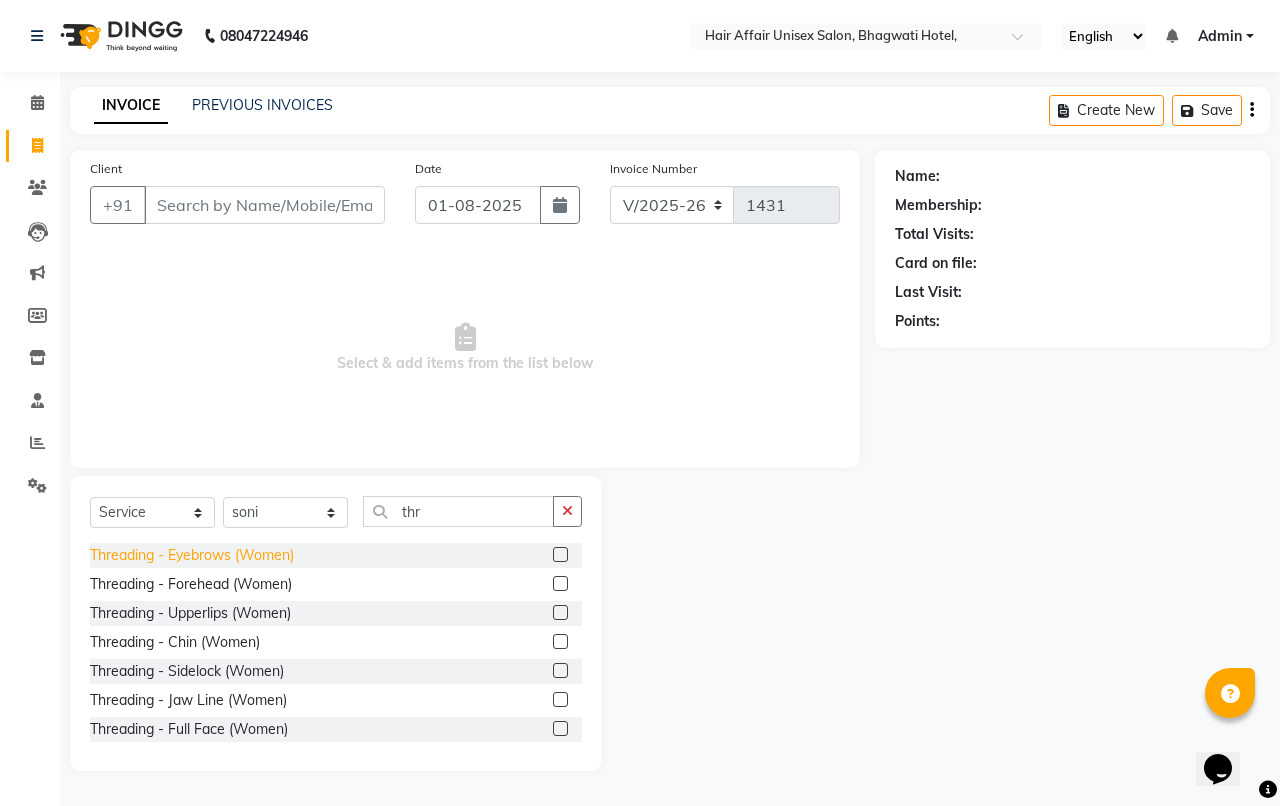 click on "Threading - Eyebrows  (Women)" 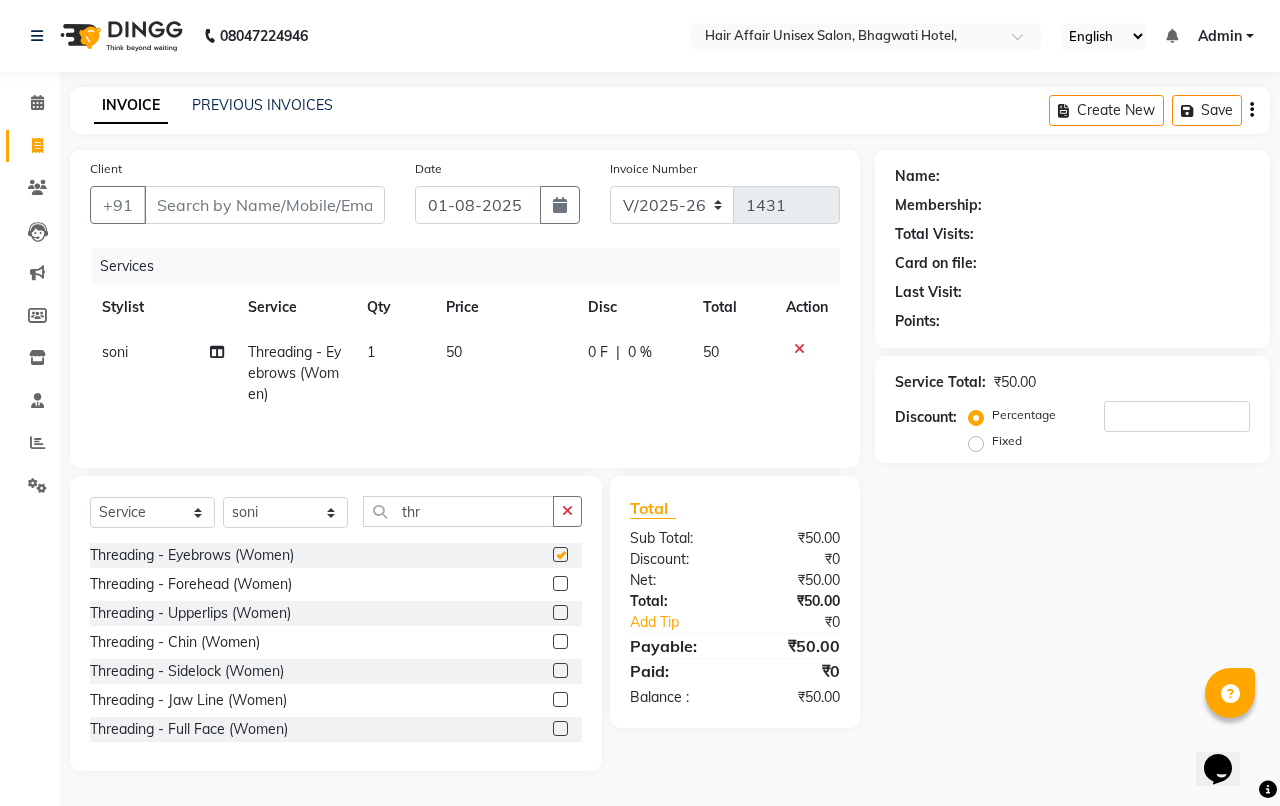 checkbox on "false" 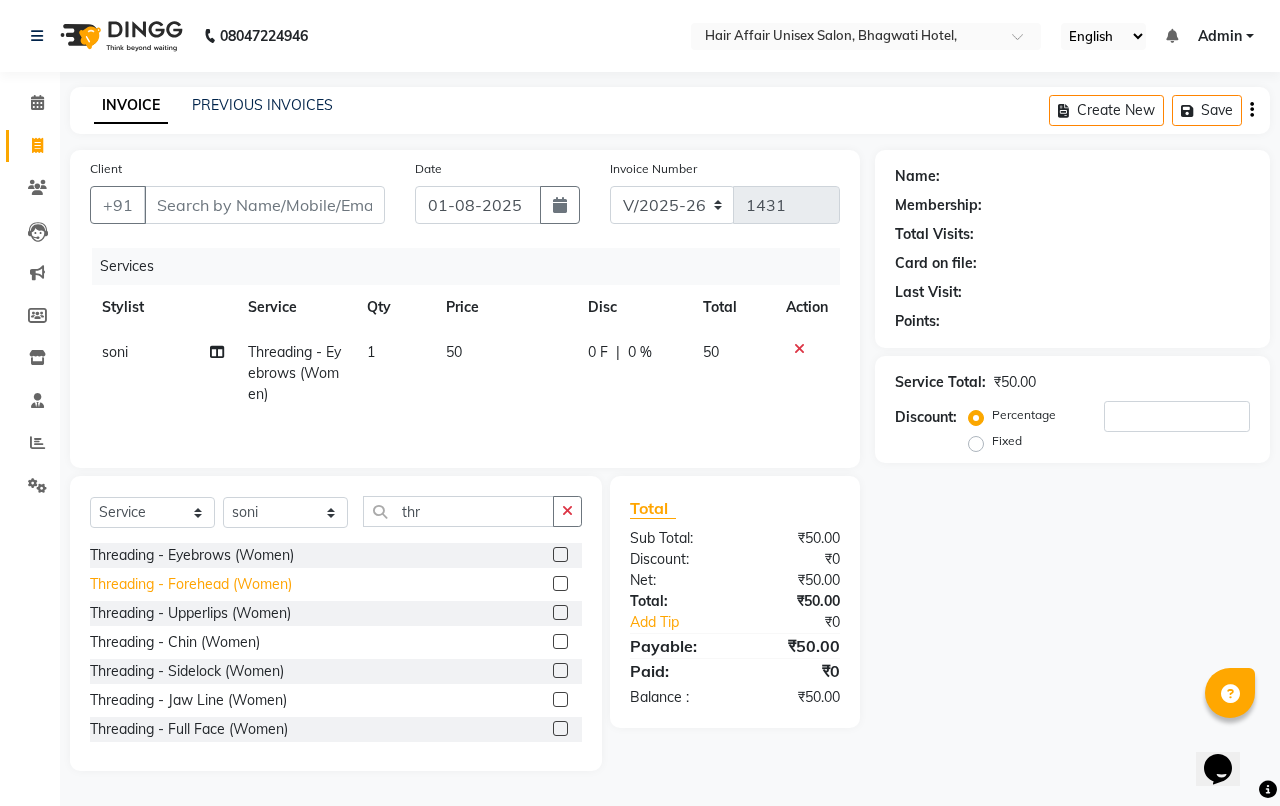 click on "Threading - Forehead  (Women)" 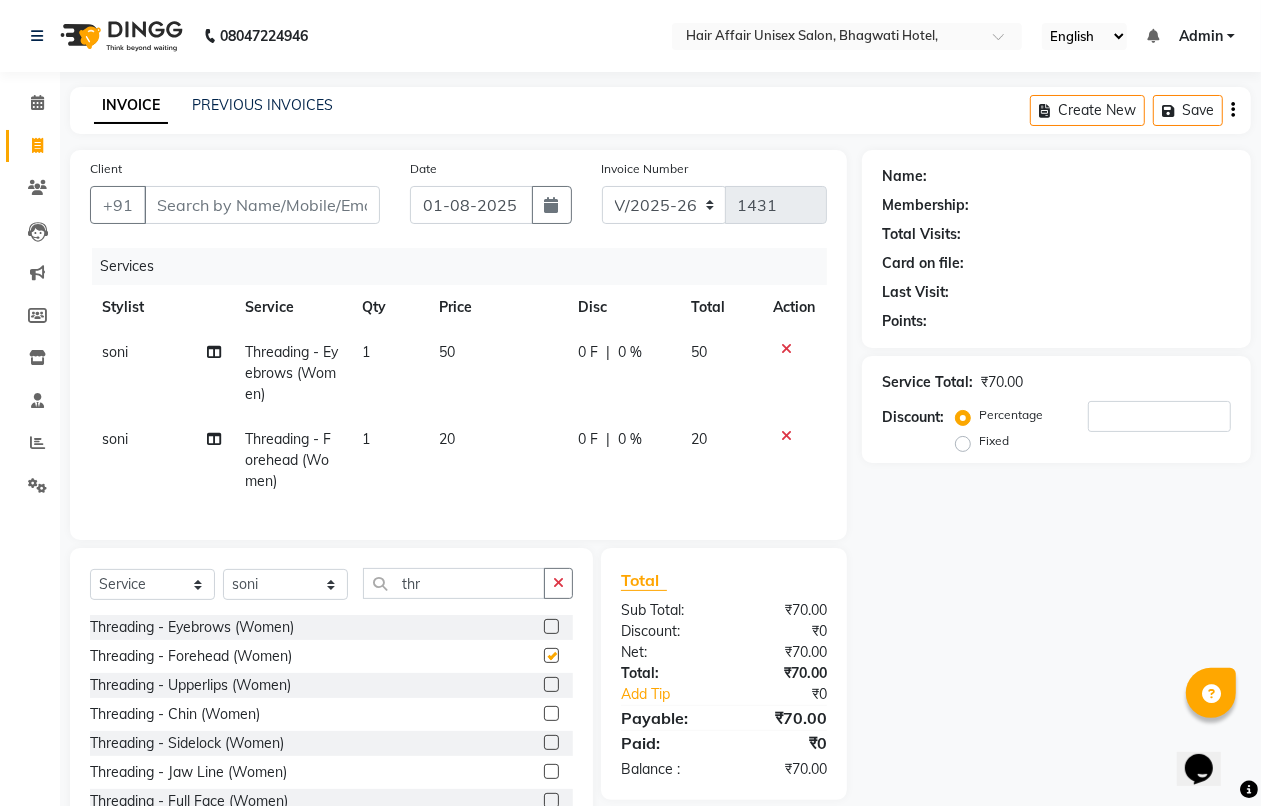 checkbox on "false" 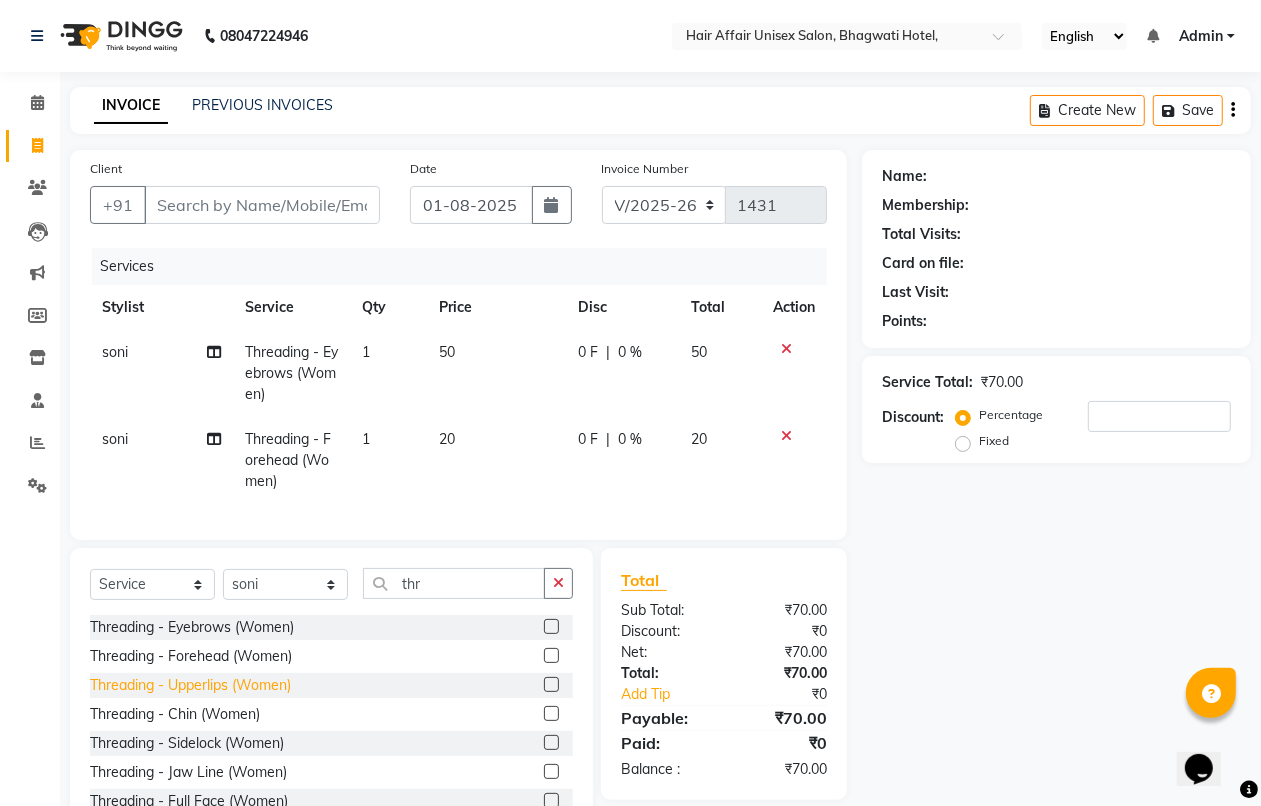 click on "Threading - Upperlips  (Women)" 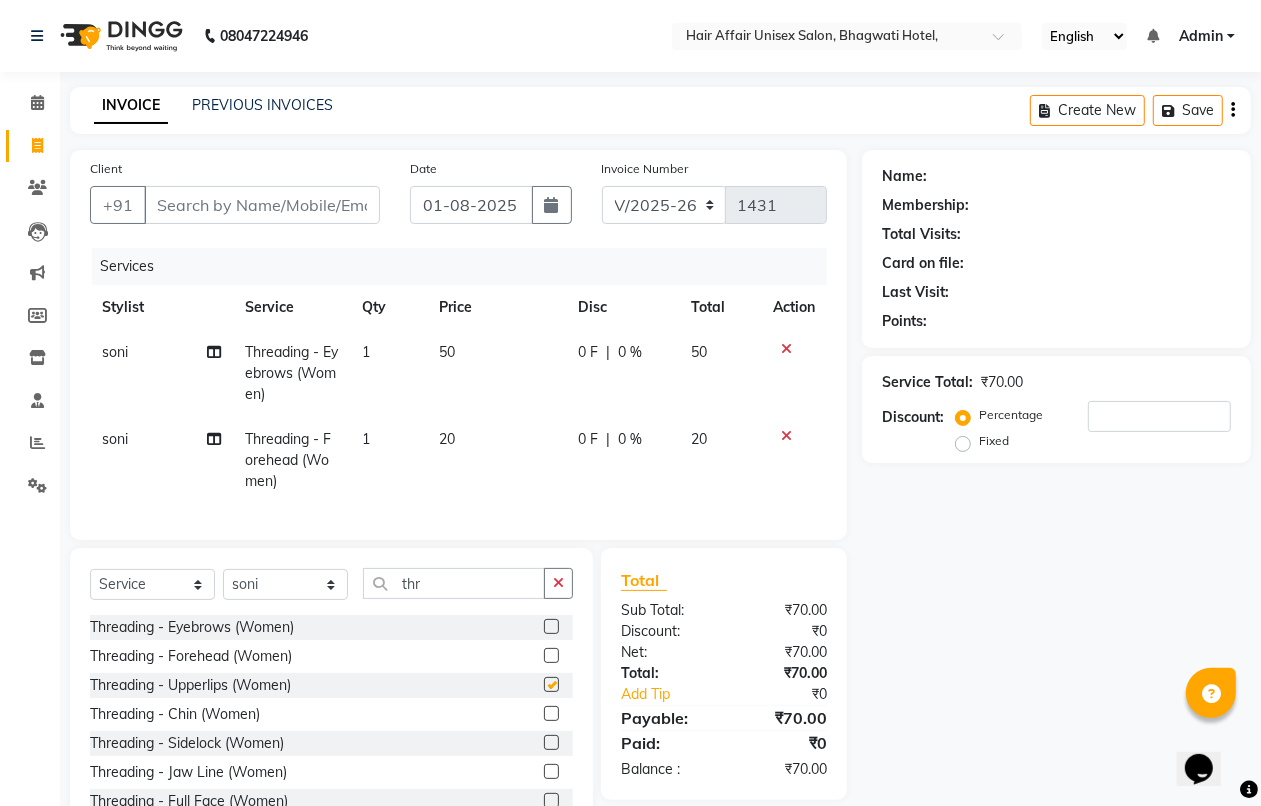 checkbox on "false" 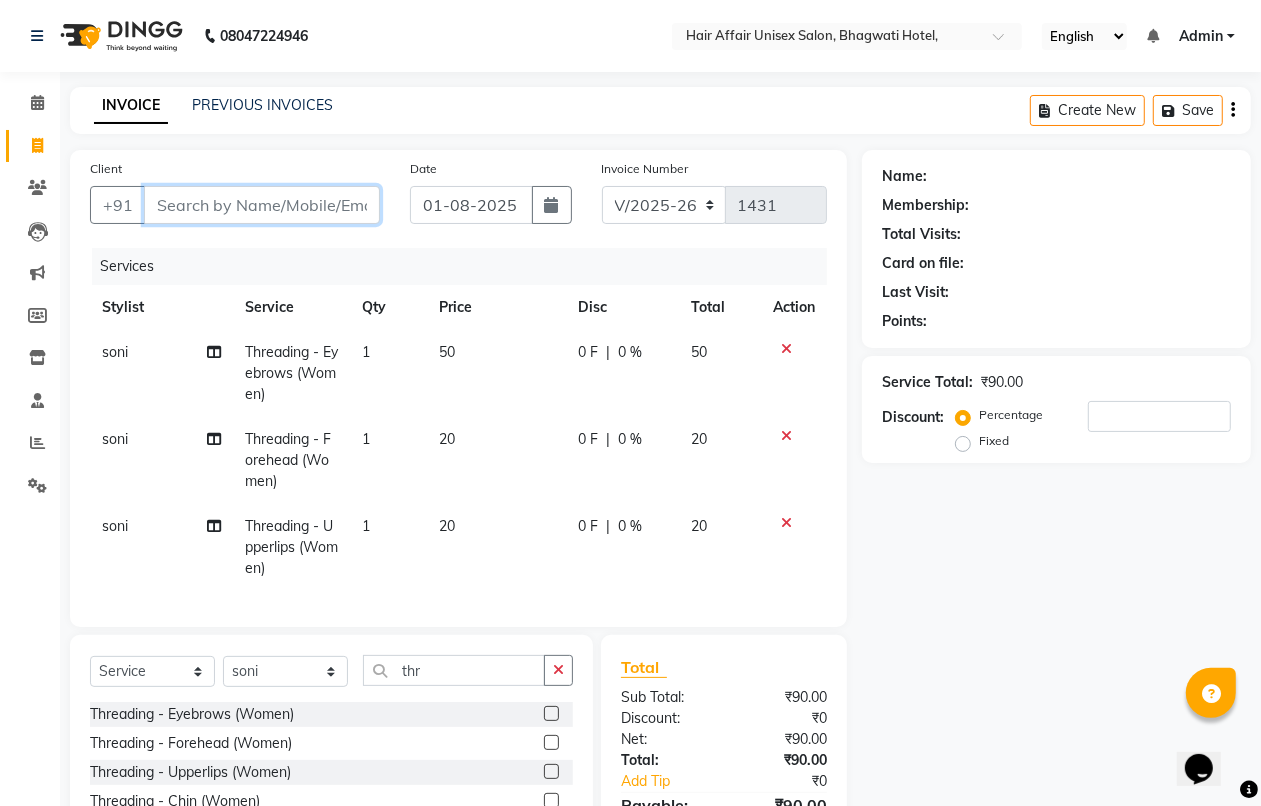 click on "Client" at bounding box center (262, 205) 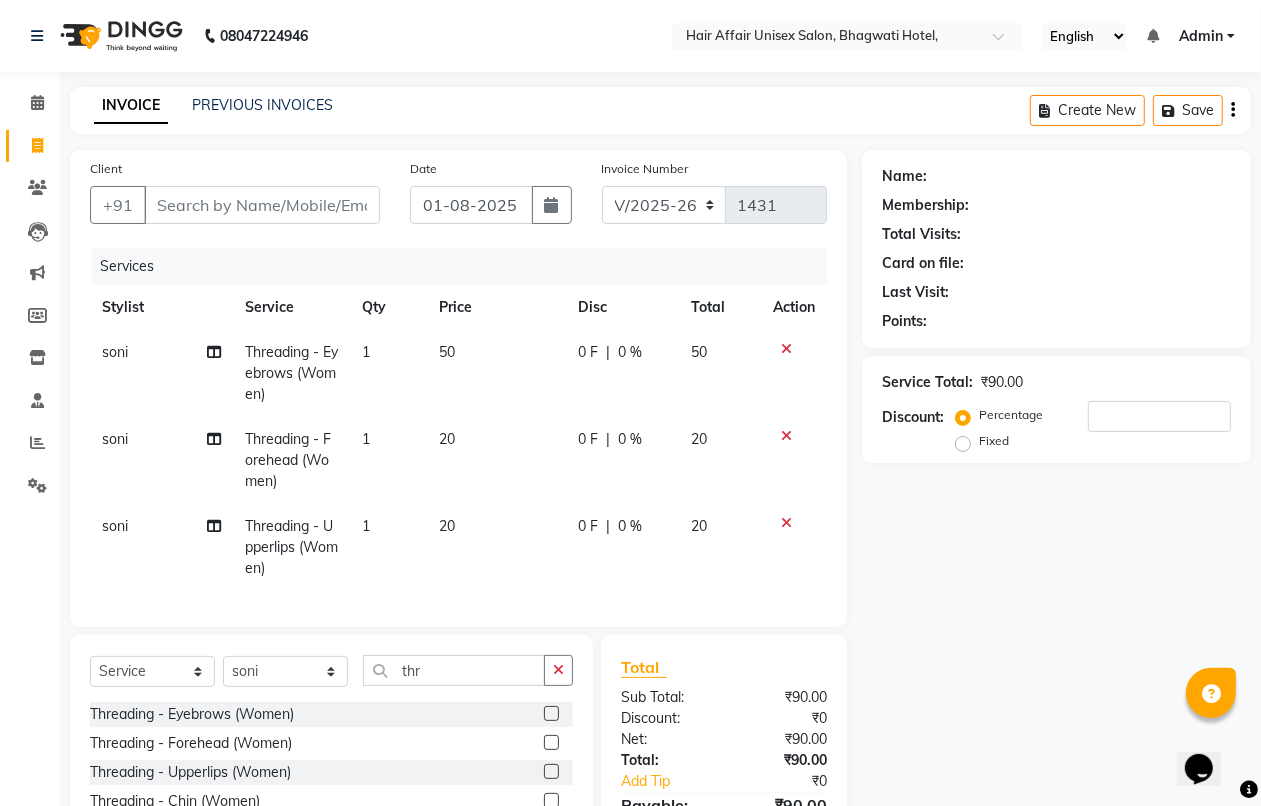 click on "20" 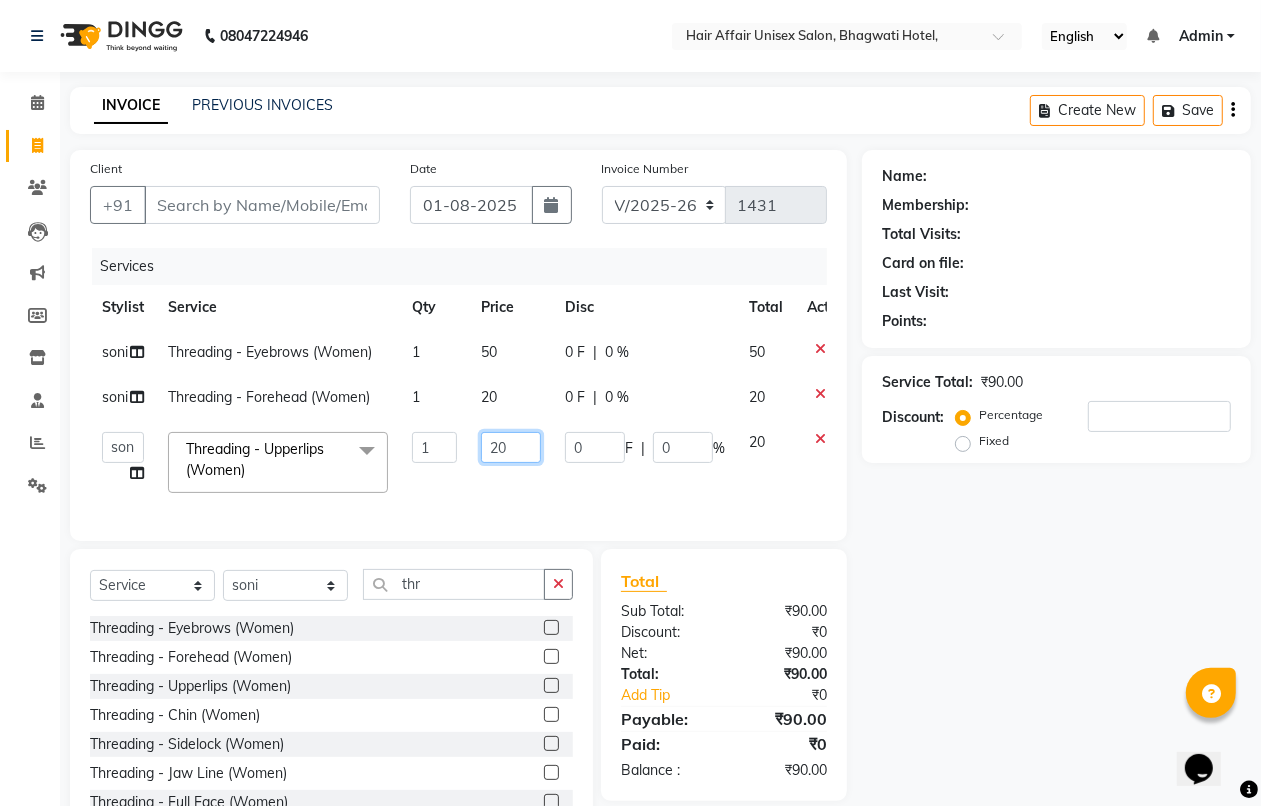 click on "20" 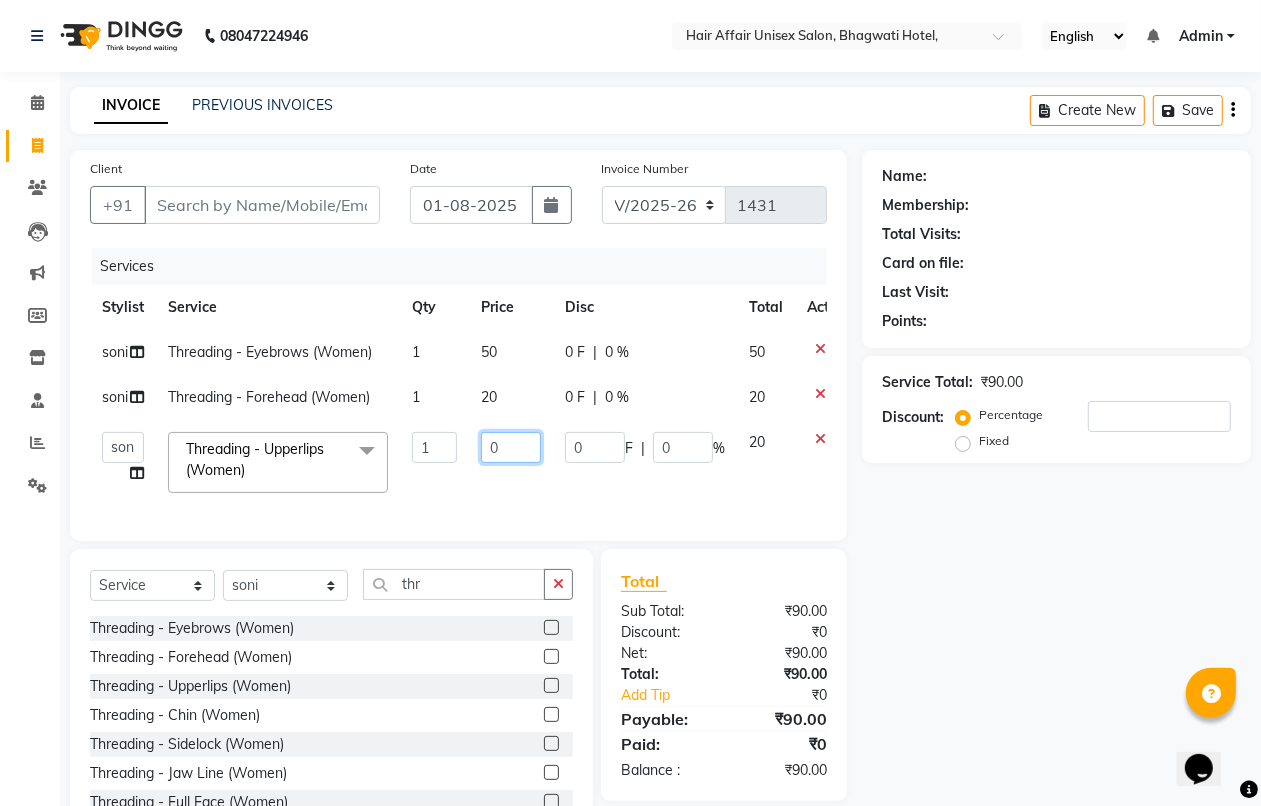 type on "30" 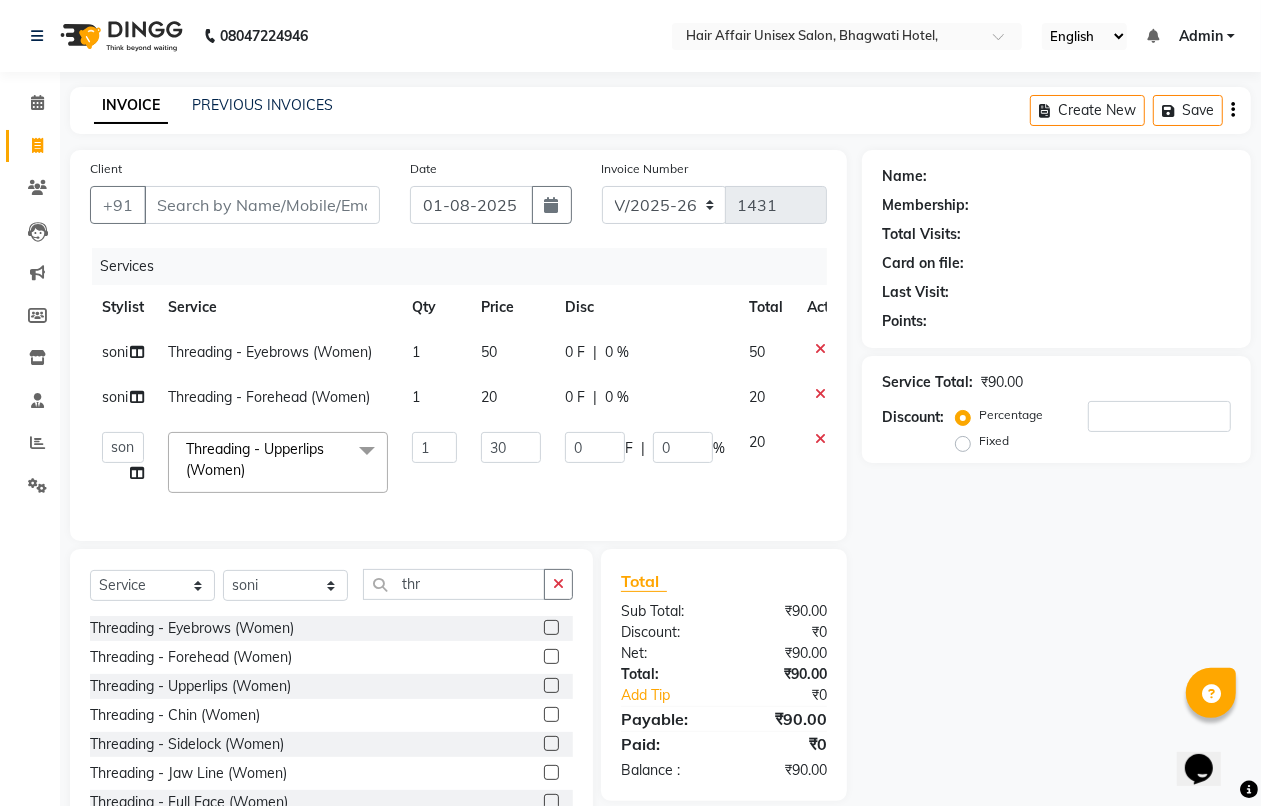 click on "Services Stylist Service Qty Price Disc Total Action soni Threading - Eyebrows  (Women) 1 50 0 F | 0 % 50 soni Threading - Forehead  (Women) 1 20 0 F | 0 % 20  [FIRST]   harpal   kajal   Kunal   Manish   Nikhil   soni   Vihan   yogesh   Threading - Upperlips  (Women)  x HAIRCUT - Haircut  (Men) HAIRCUT - Kid Haircut  (Men) HAIRCUT - Trimming  (Men) HAIRCUT - Clean Shave  (Men) HAIRCUT - Beard Shape  (Men) HAIRCUT - Hairwash  (Men) HAIRCUT - Hairwash & Hairset  (Men) HAIRCUT - Ironing  (Men) HAIRCARE - Anti - Dandruff Spa HAIRCUT - Haircut (female) Colouring - Matrix  (Men) Colouring - Matrix Amonia Free  (Men) Colouring - Loreal  (Men) Colouring - Loreal Amonia free  (Men) Colouring - Schwarzkpf  (Men) Colouring - Schwarzkpf Amonia free  (Men) Colouring - Shiner  (Men) Colouring - Mustache Colour  (Men) Colouring - Beard colour matrix  (Men) Colouring - Beard colour Loreal  (Men) Colouring - Beard colour Schwarzkpf  (Men) Highlights - Global Cap  (Men) Highlights - Global Highlights  (Men) full legs oxylife 1" 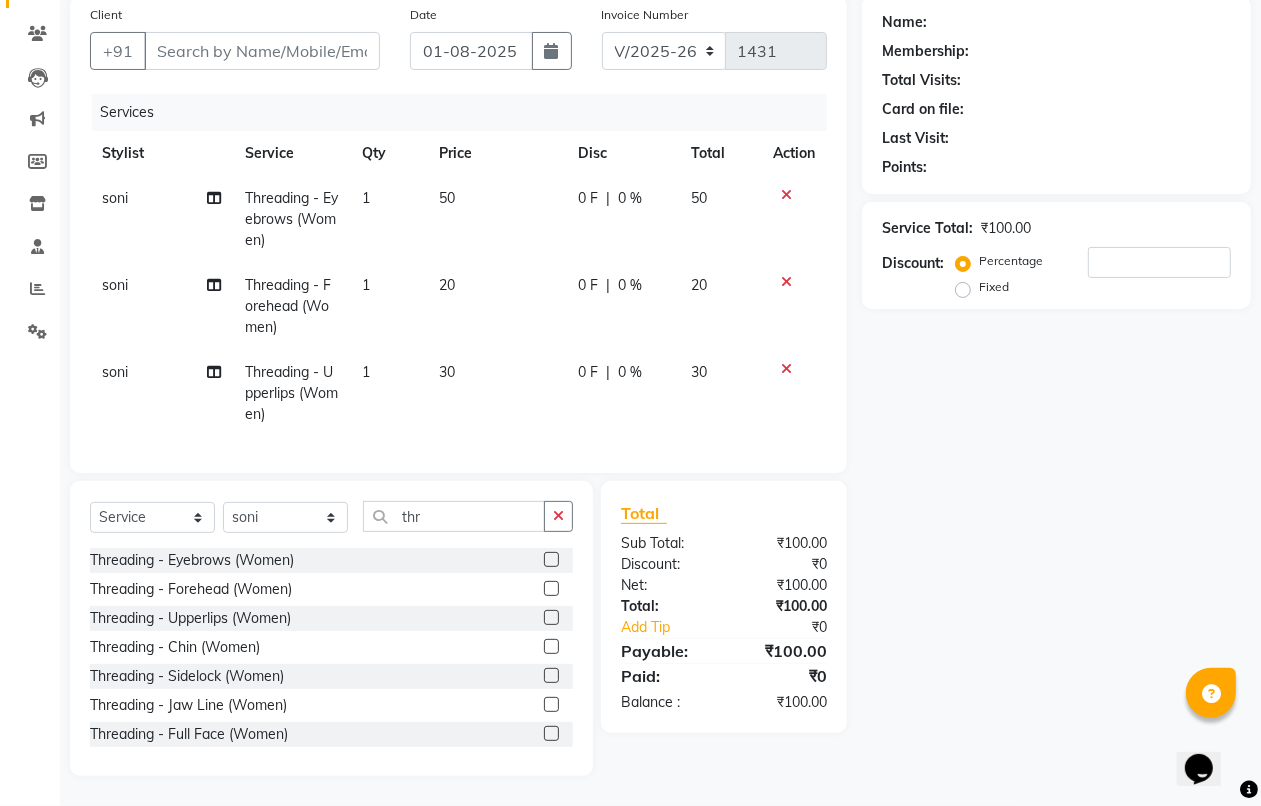 scroll, scrollTop: 172, scrollLeft: 0, axis: vertical 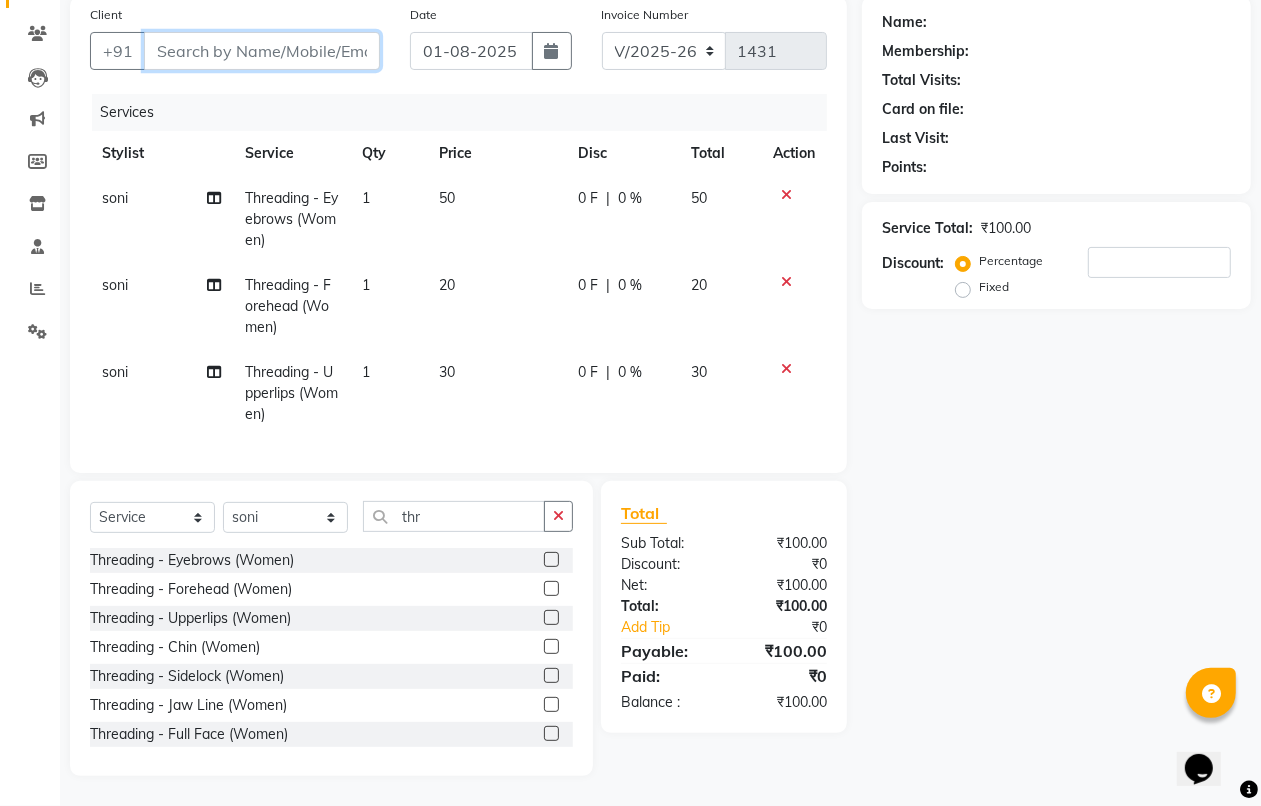 click on "Client" at bounding box center (262, 51) 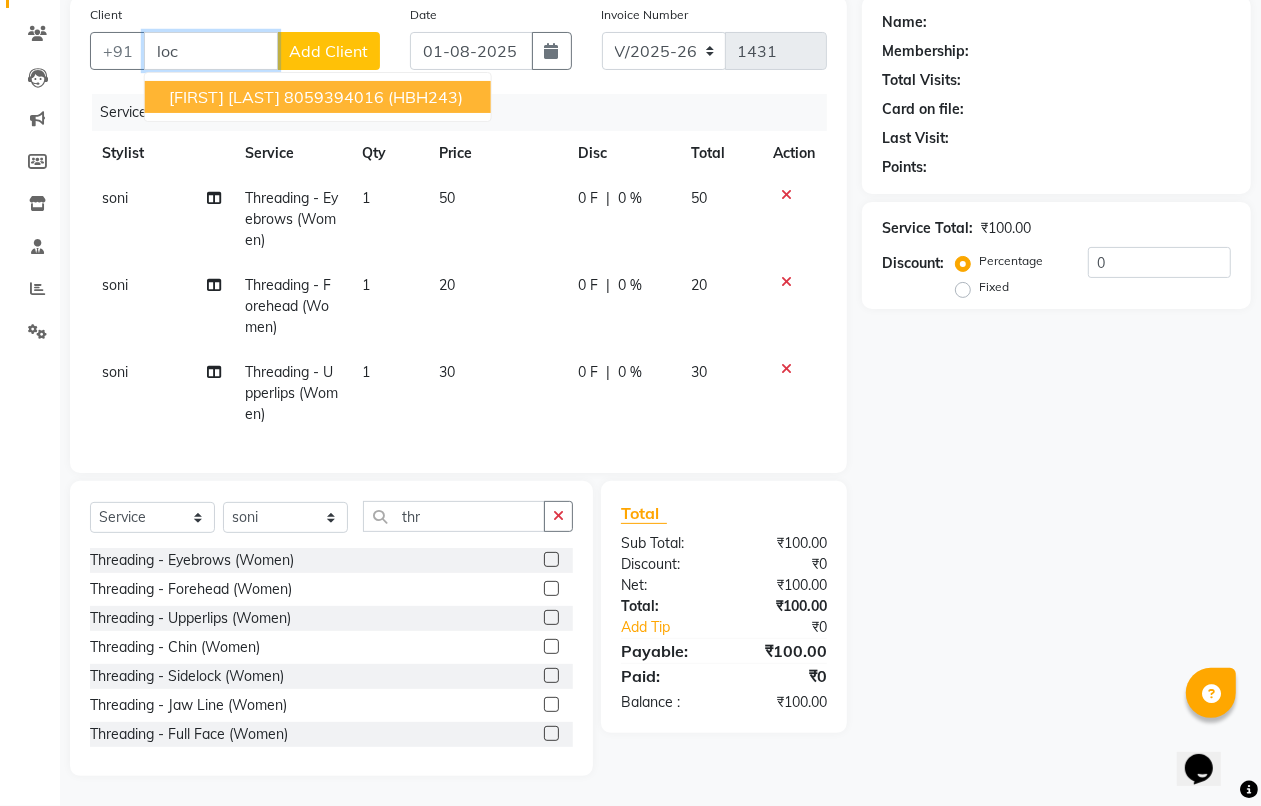 click on "[FIRST] [LAST]" at bounding box center [224, 97] 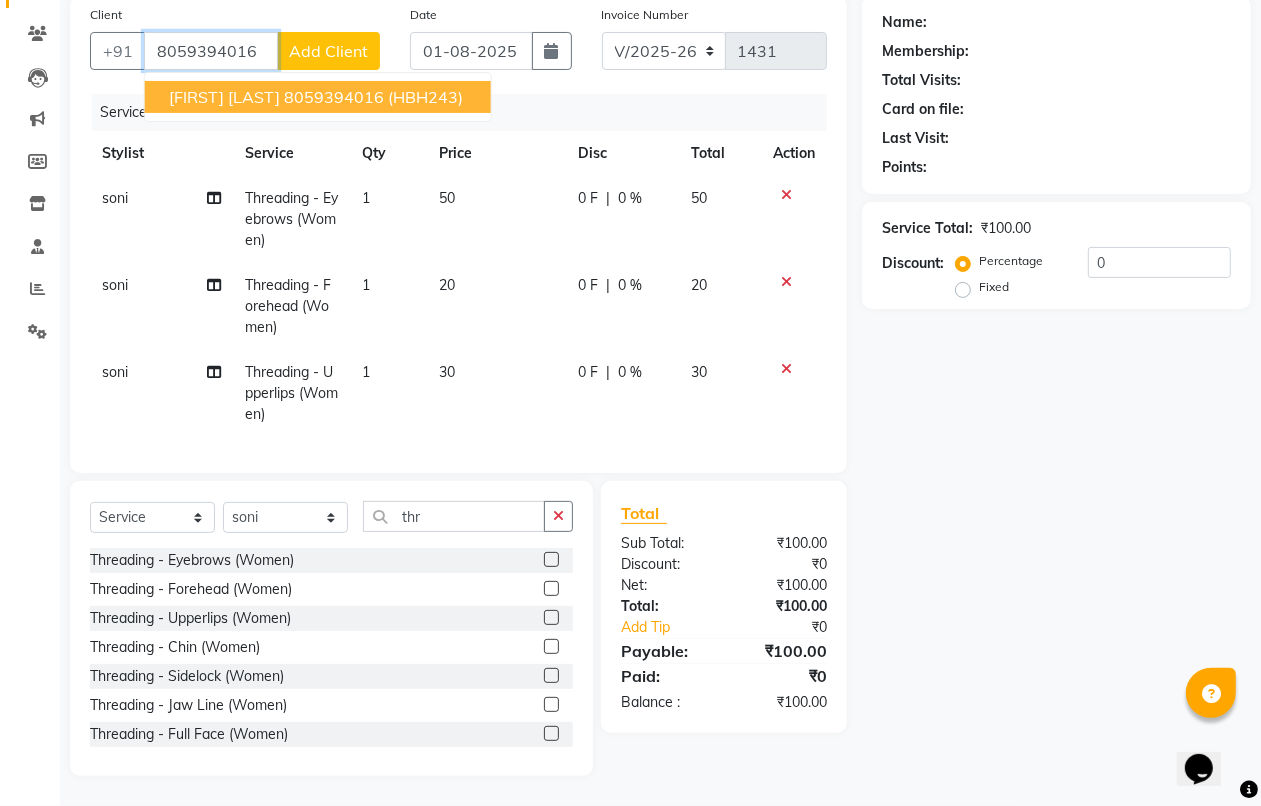 type on "8059394016" 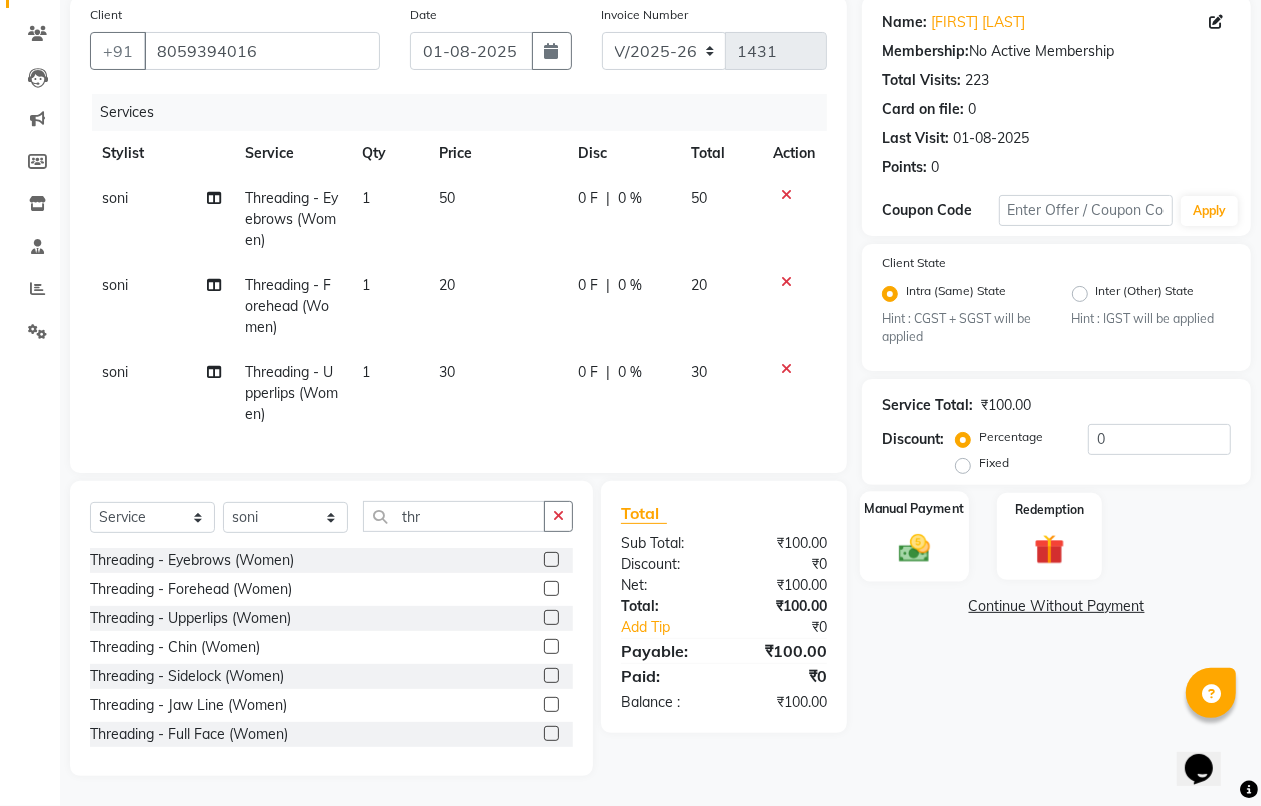 click 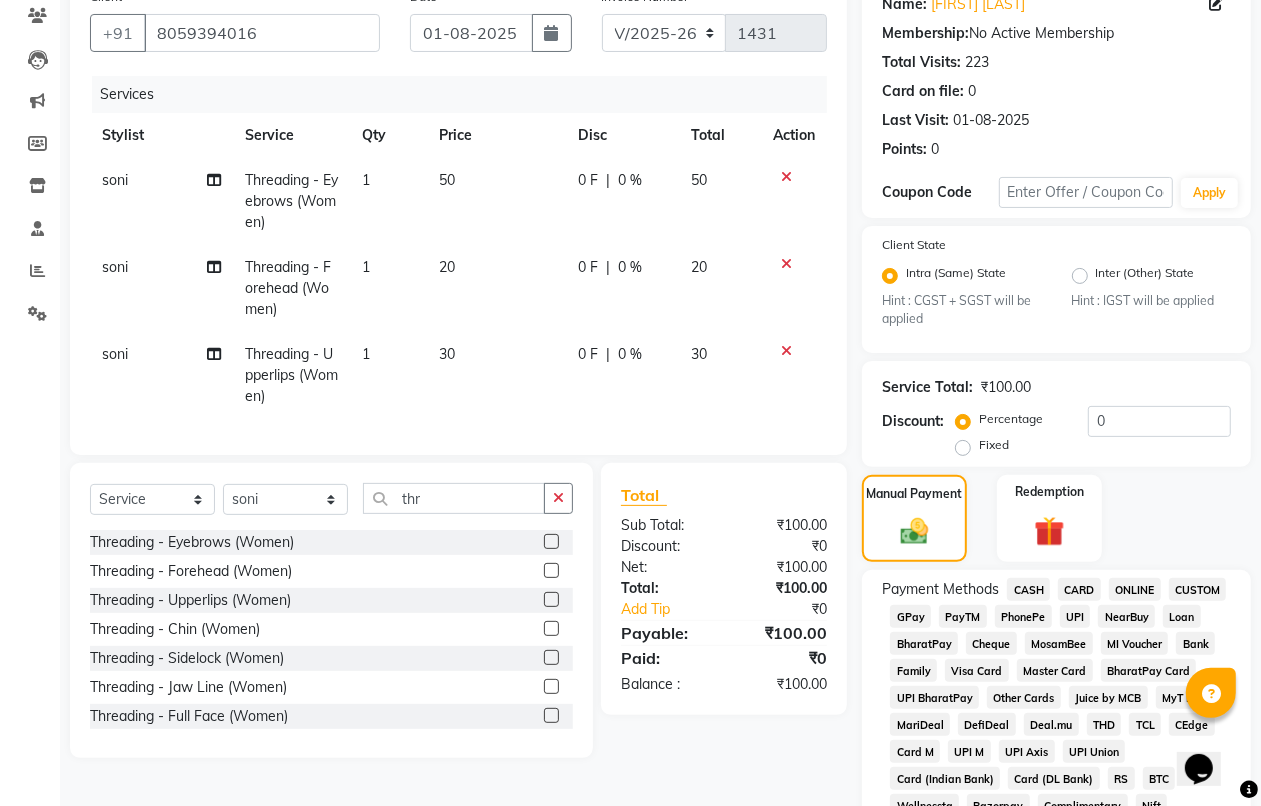 click on "CASH" 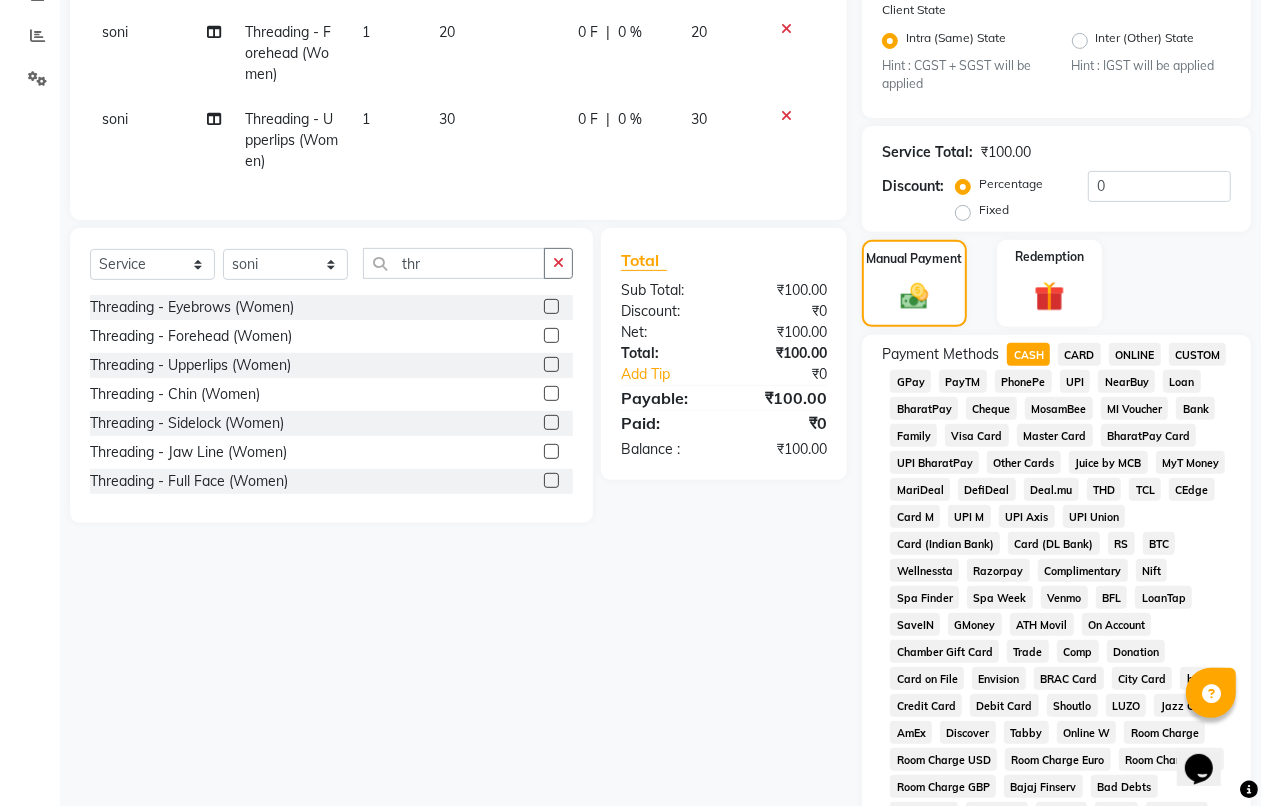 scroll, scrollTop: 903, scrollLeft: 0, axis: vertical 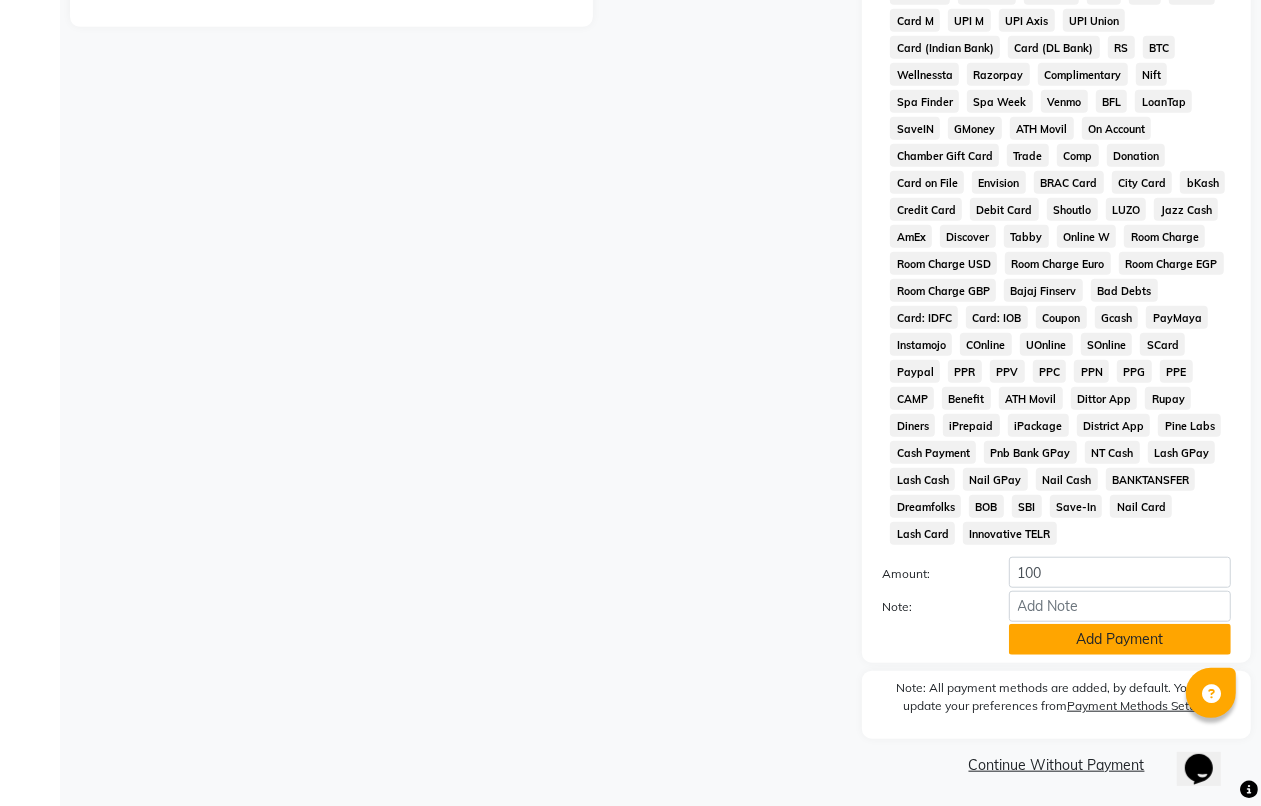 click on "Add Payment" 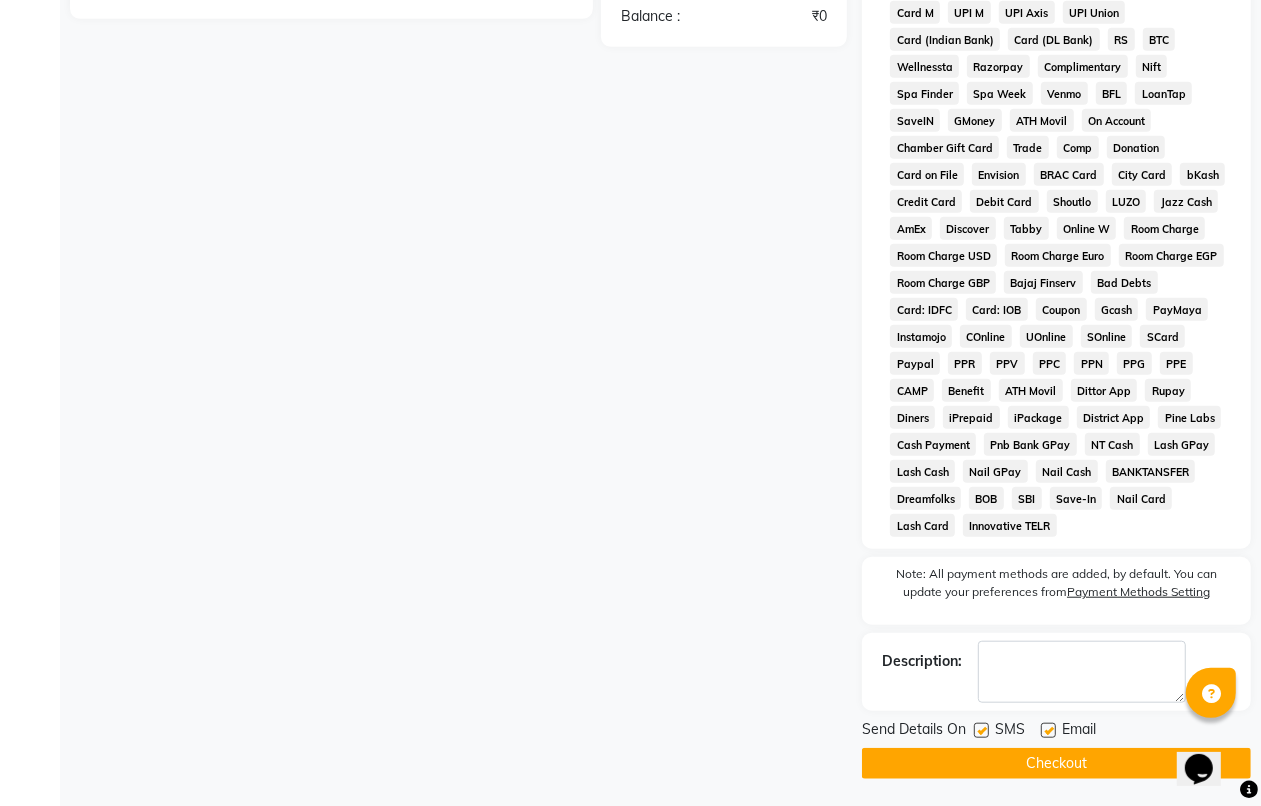 scroll, scrollTop: 912, scrollLeft: 0, axis: vertical 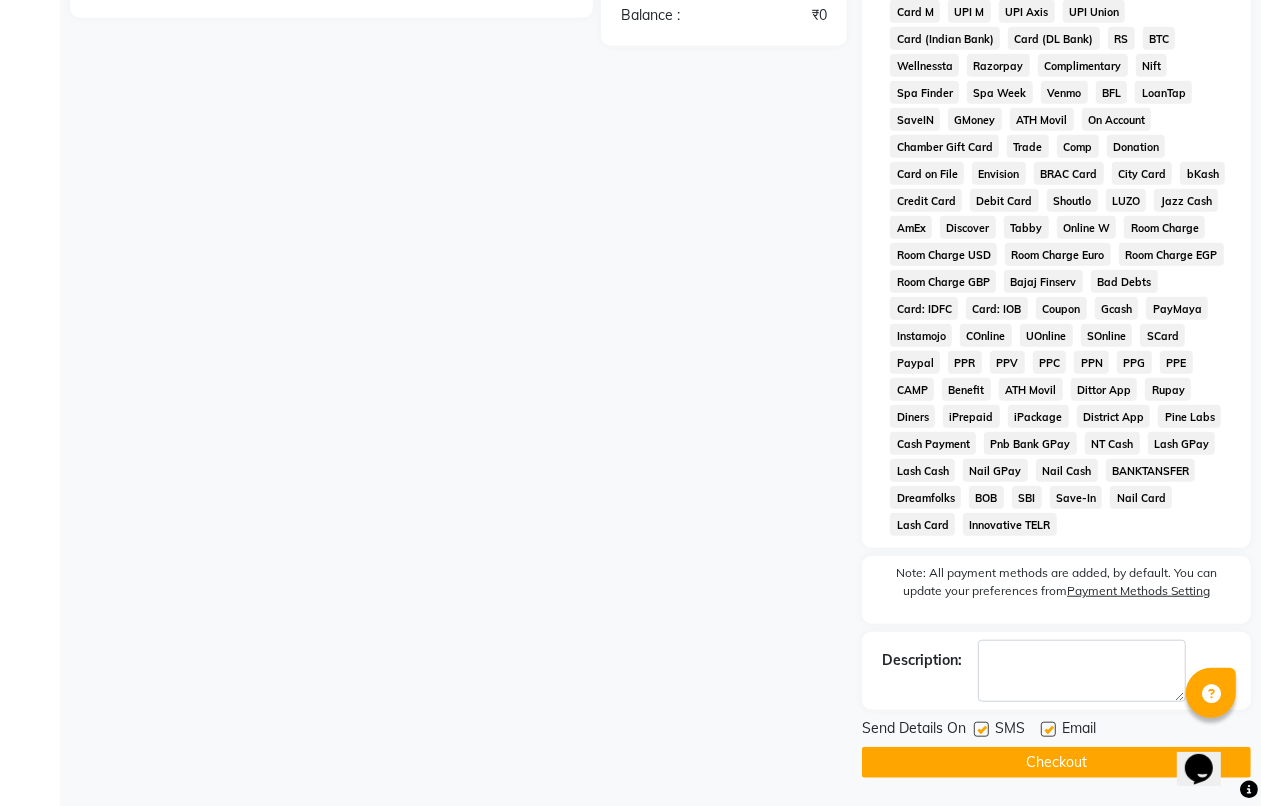click on "Checkout" 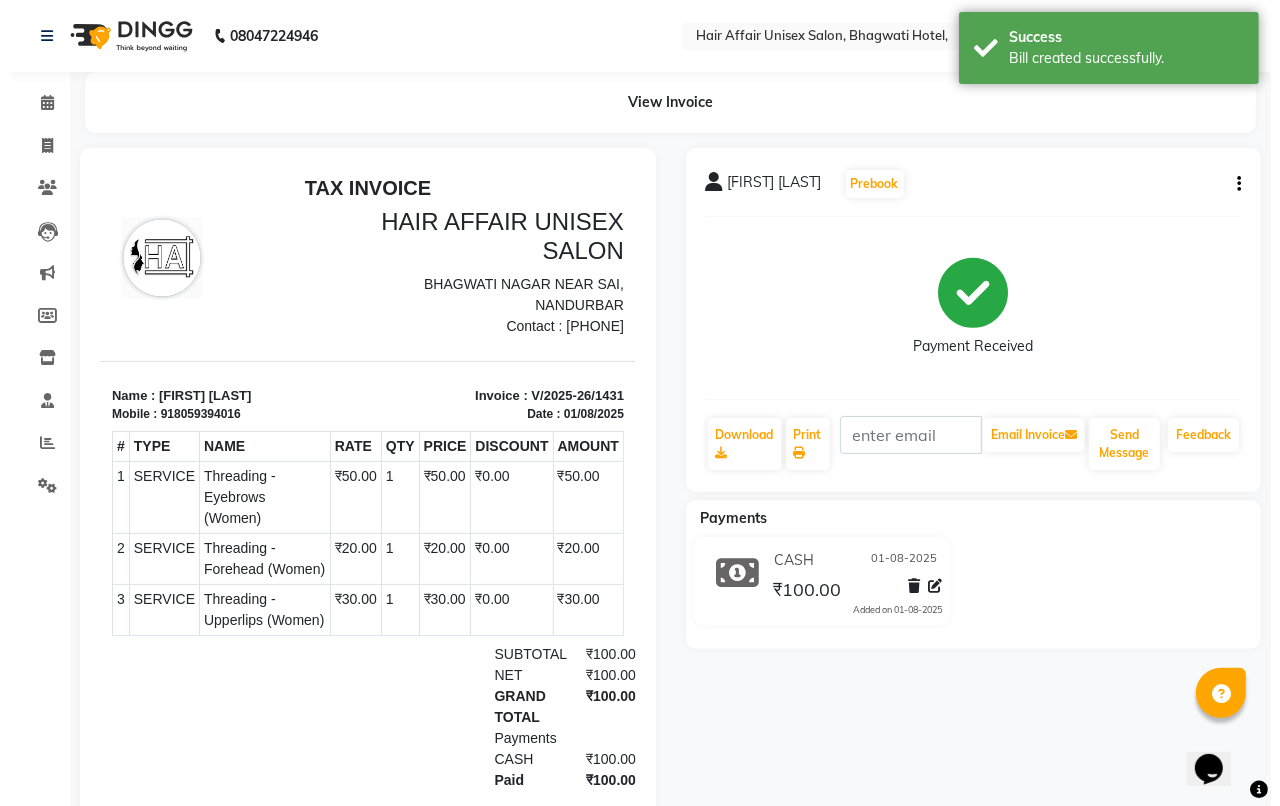 scroll, scrollTop: 0, scrollLeft: 0, axis: both 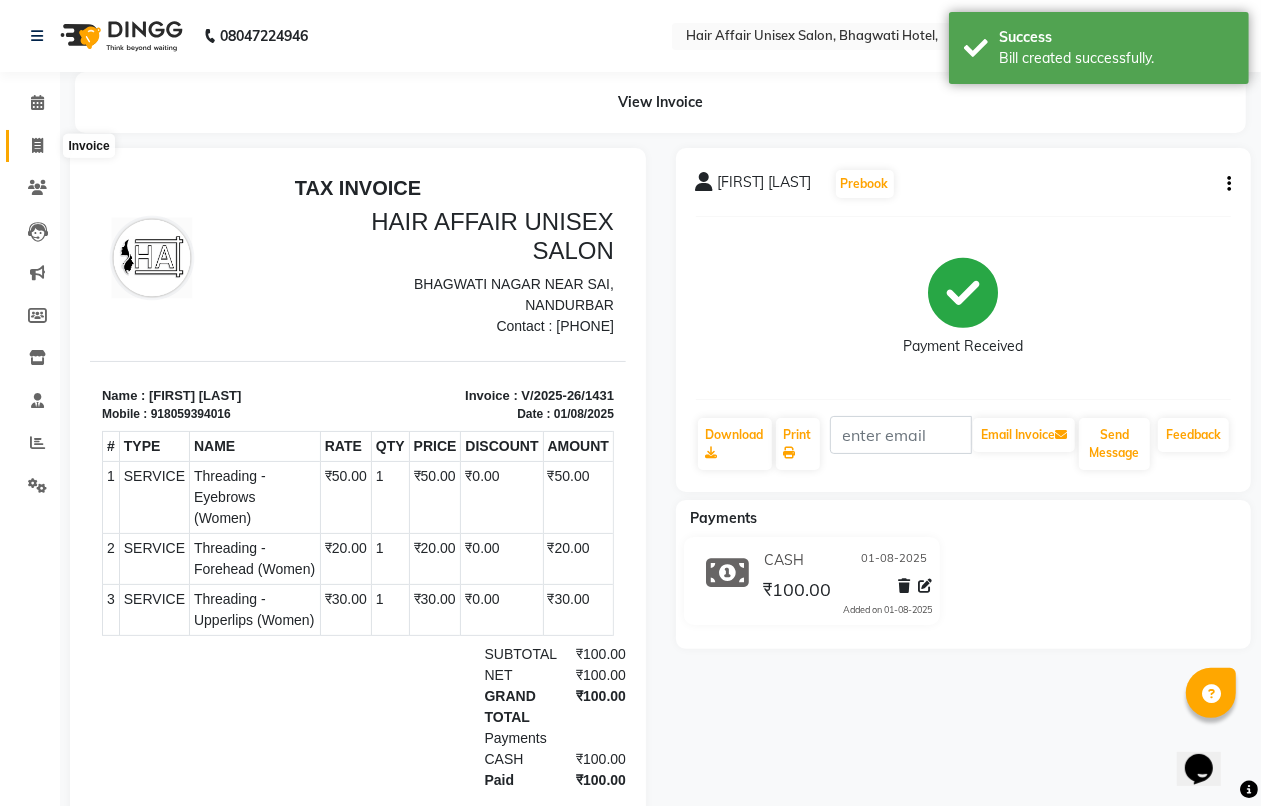click 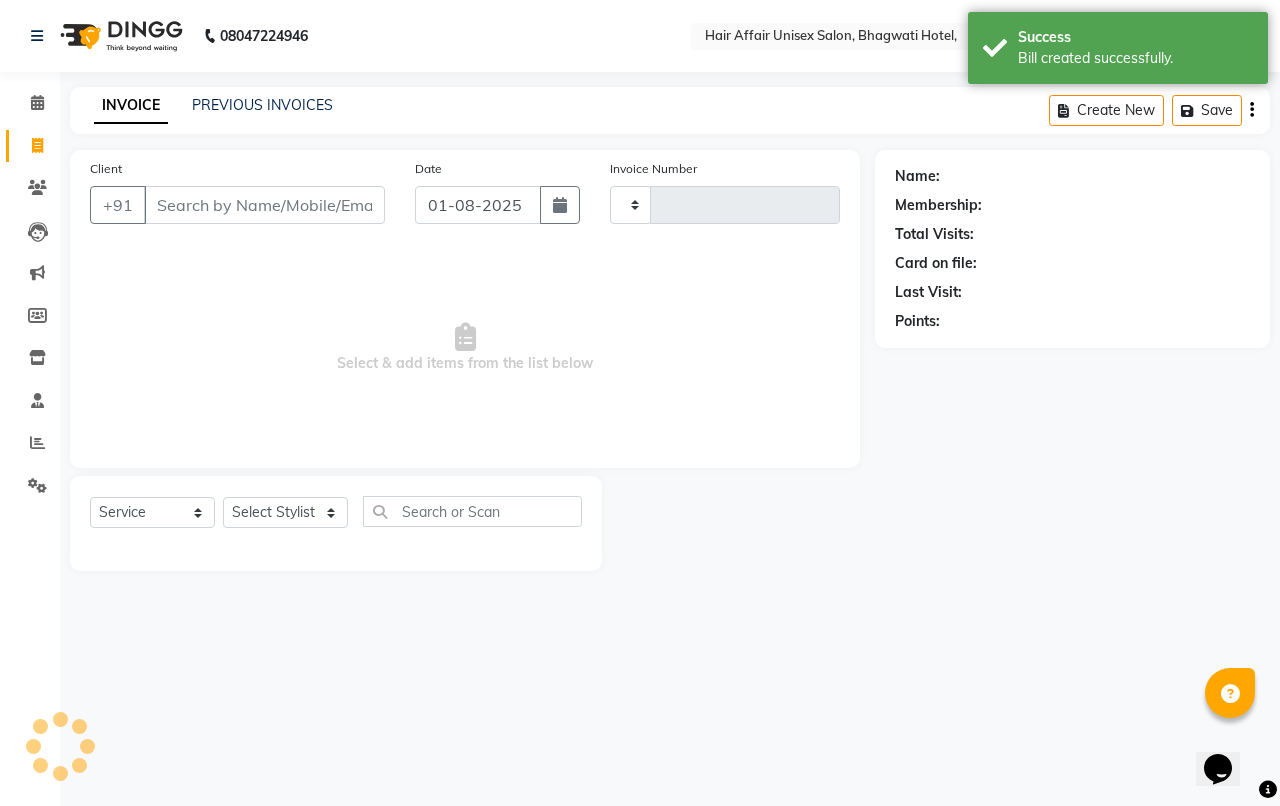 type on "1432" 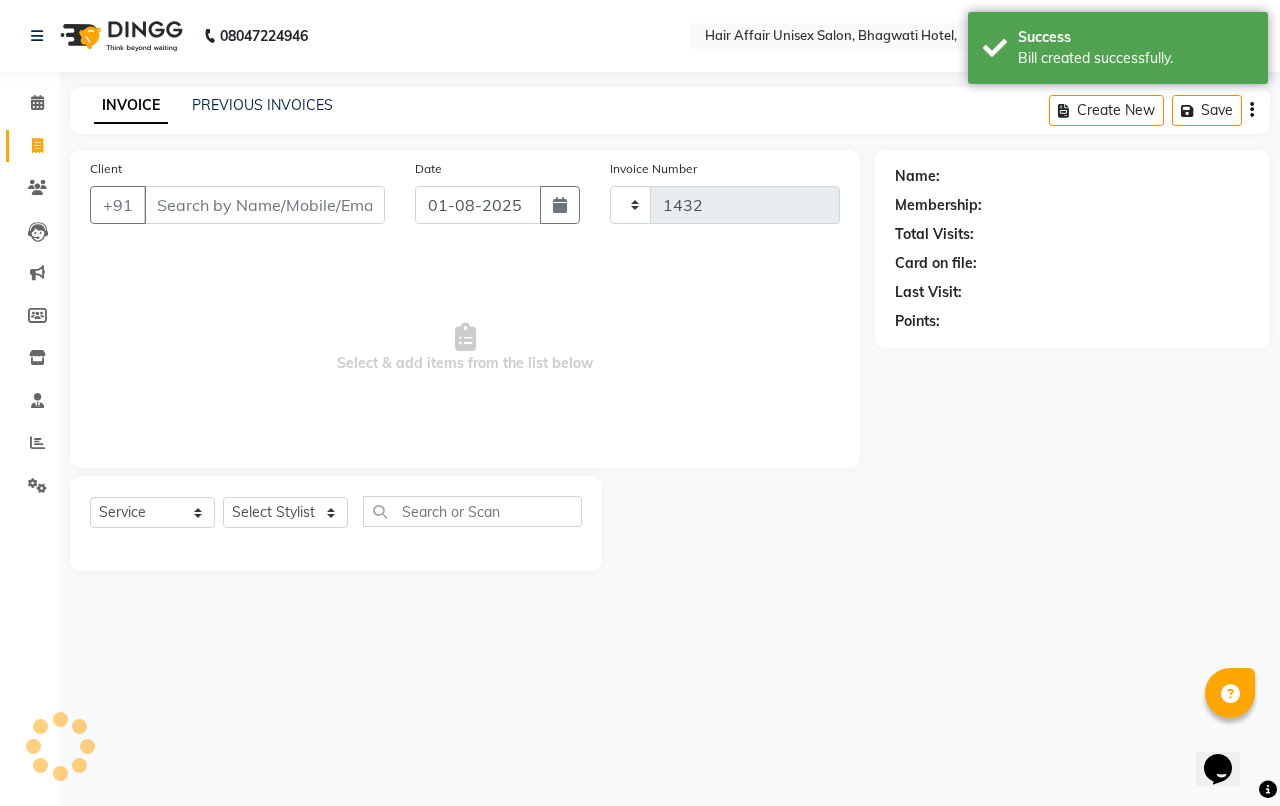 select on "6225" 